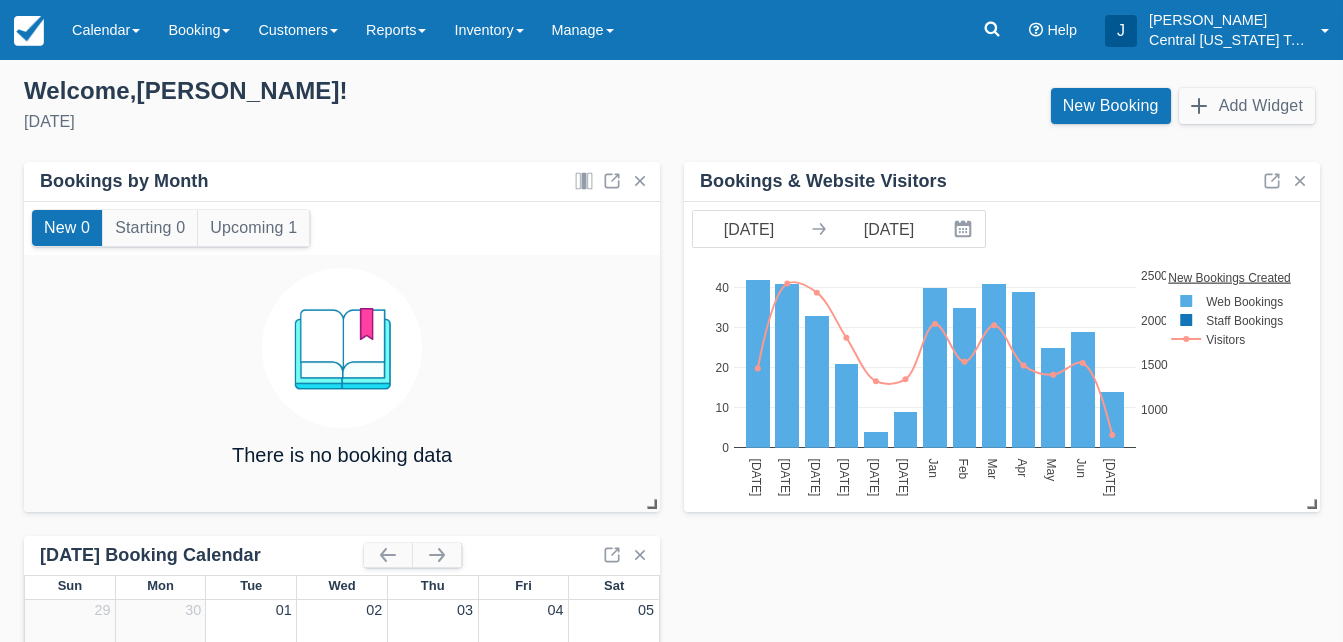 scroll, scrollTop: 0, scrollLeft: 0, axis: both 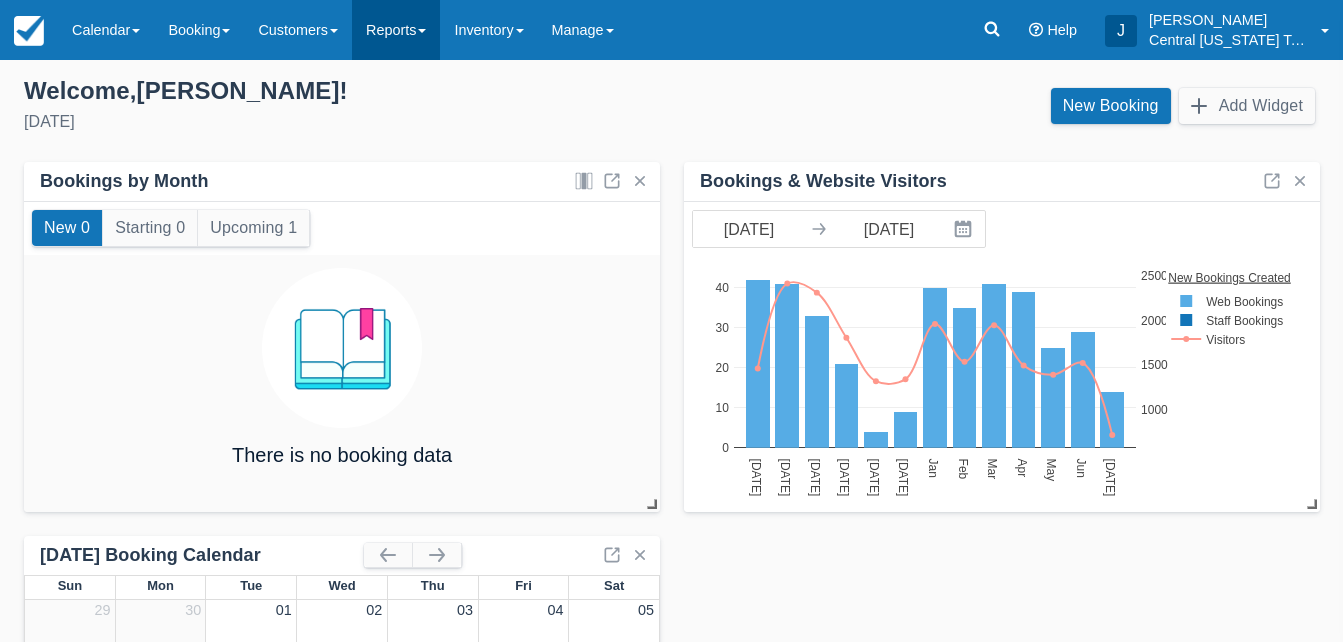 click on "Reports" at bounding box center [396, 30] 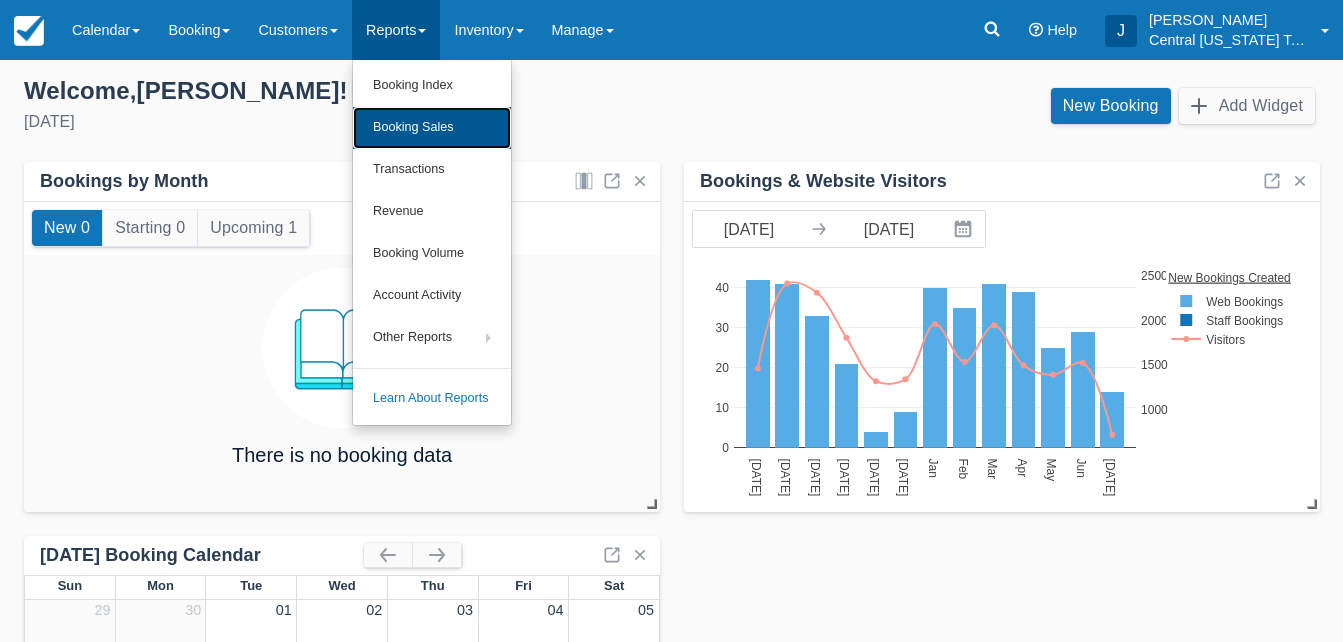 click on "Booking Sales" at bounding box center [432, 128] 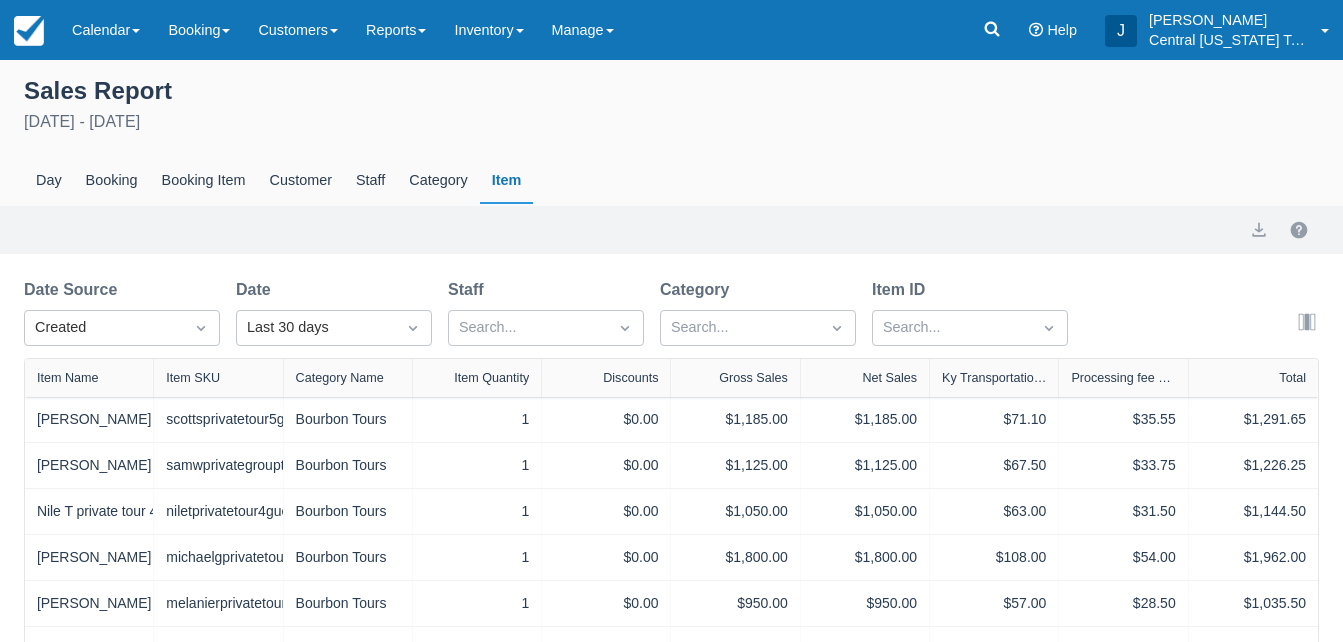 select on "20" 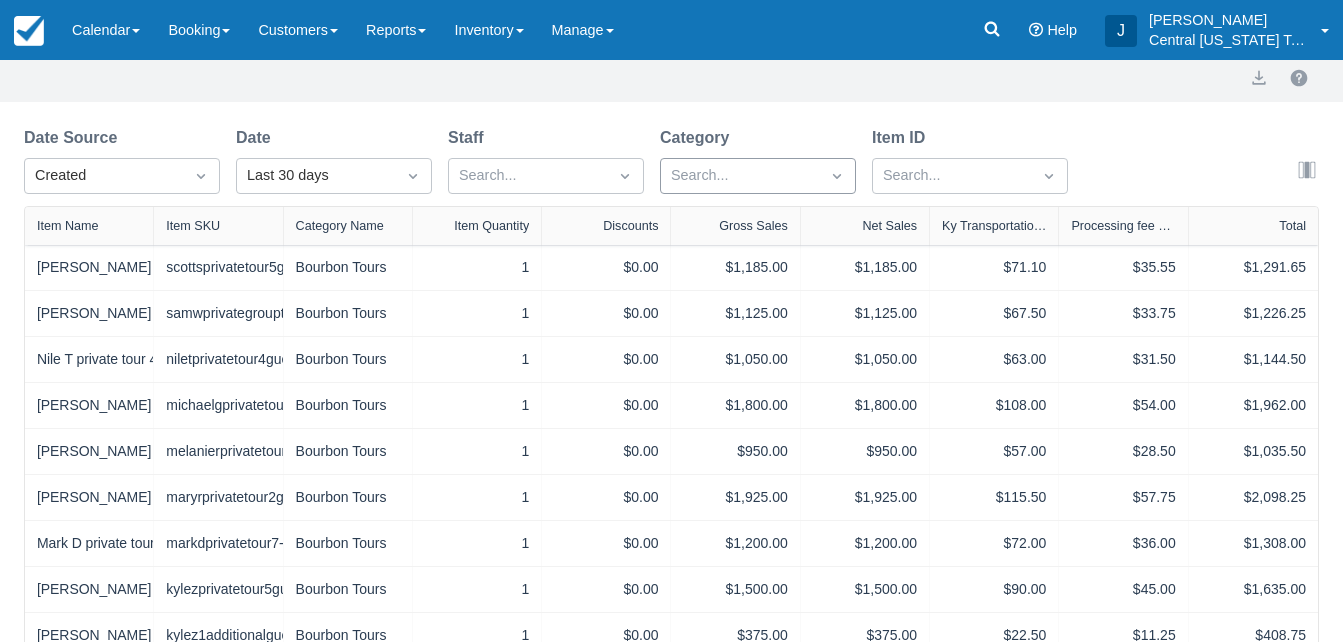 scroll, scrollTop: 0, scrollLeft: 0, axis: both 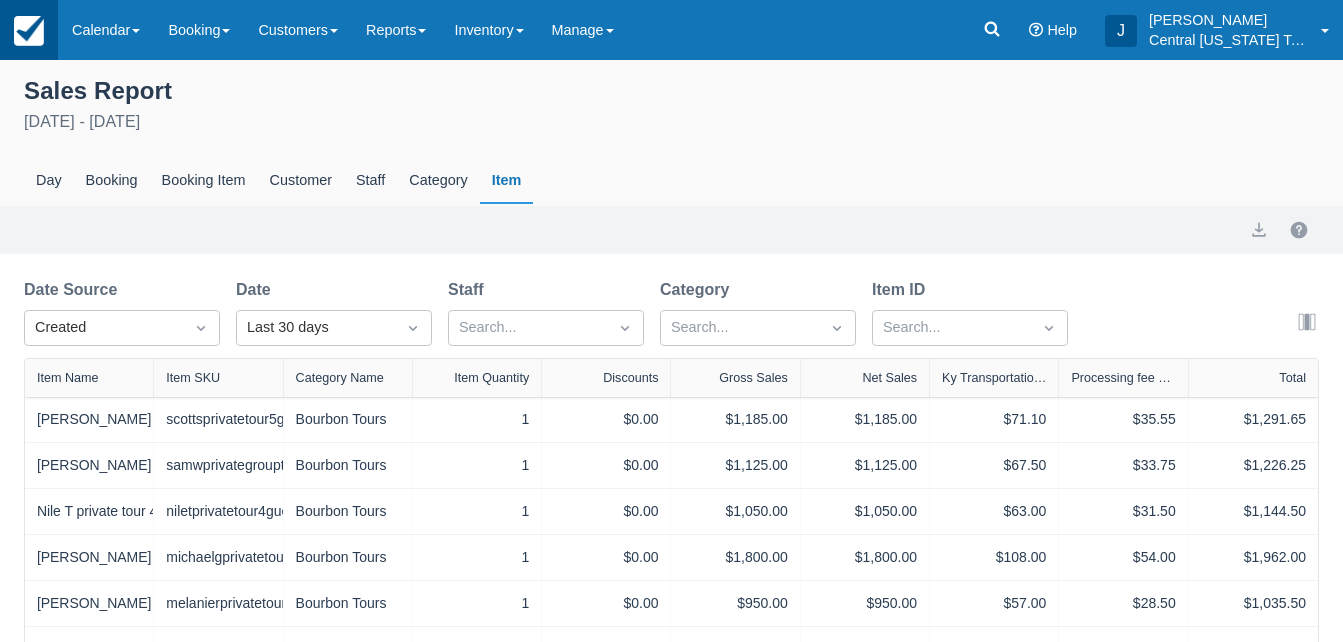 click at bounding box center (29, 31) 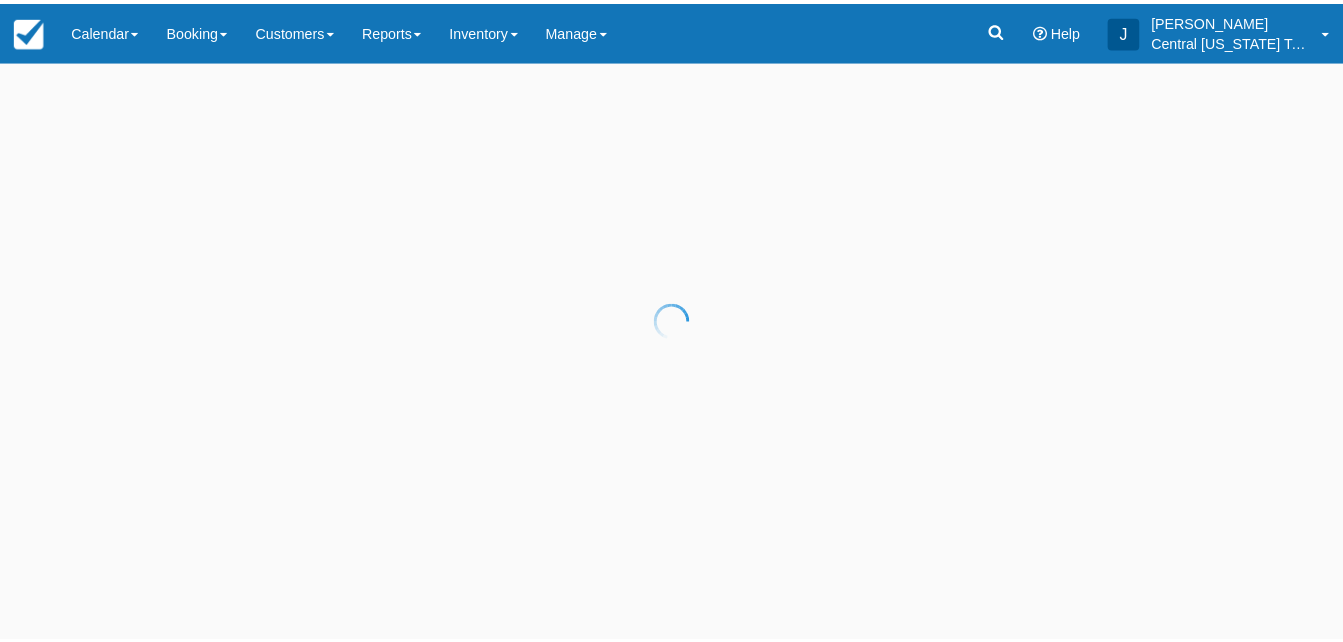 scroll, scrollTop: 0, scrollLeft: 0, axis: both 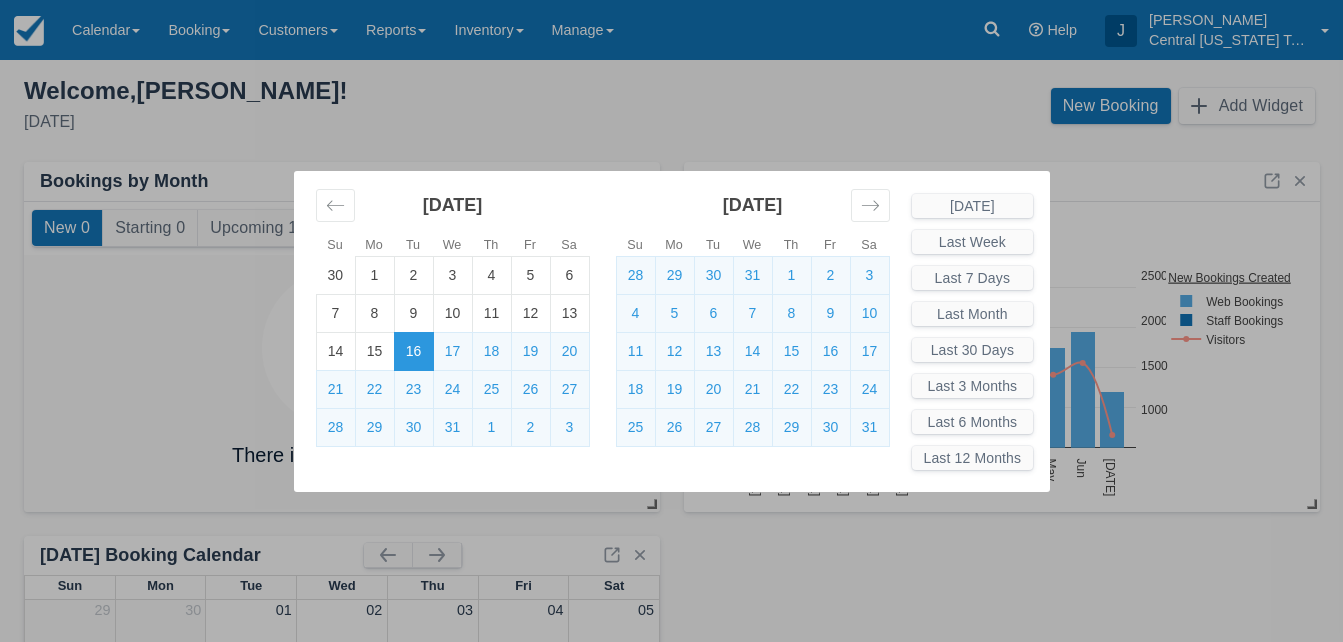 click on "Menu
Calendar
Customer
Inventory
Month
Week
Day
Booking
Daily Manifest
Daily List
Notes
Bookmarks
New Booking
Customers
Map
Directory
Customer Booking Page
Reports
Booking Index
Booking Sales
Transactions
Revenue
Booking Volume
Account Activity
Other Reports
Cashout
Promotions
Occupancy
Booking Traffic
Active Discounts" at bounding box center (671, 321) 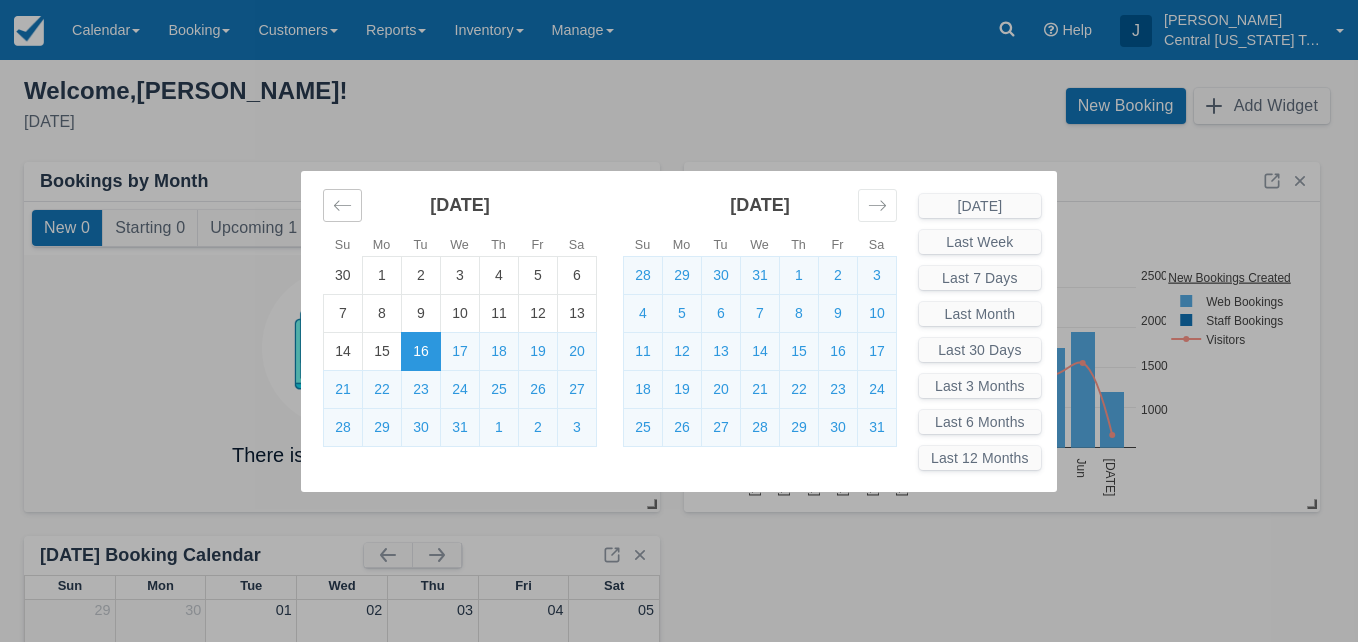 click at bounding box center [342, 205] 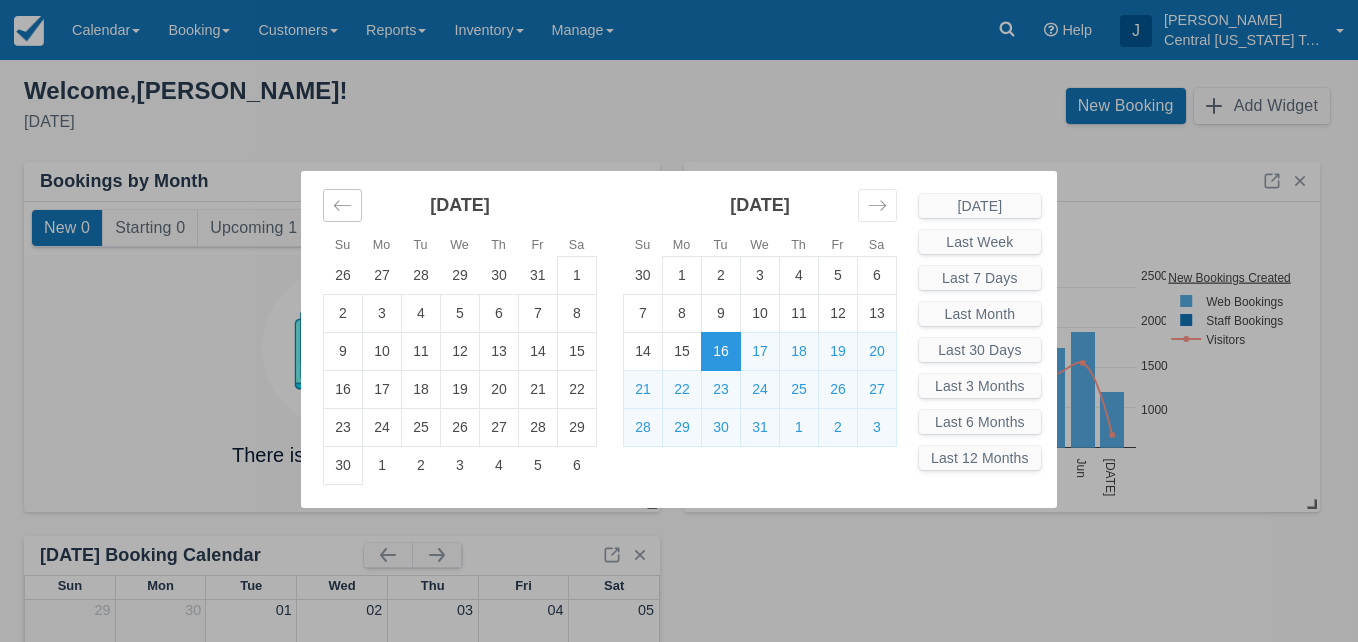 click at bounding box center (342, 205) 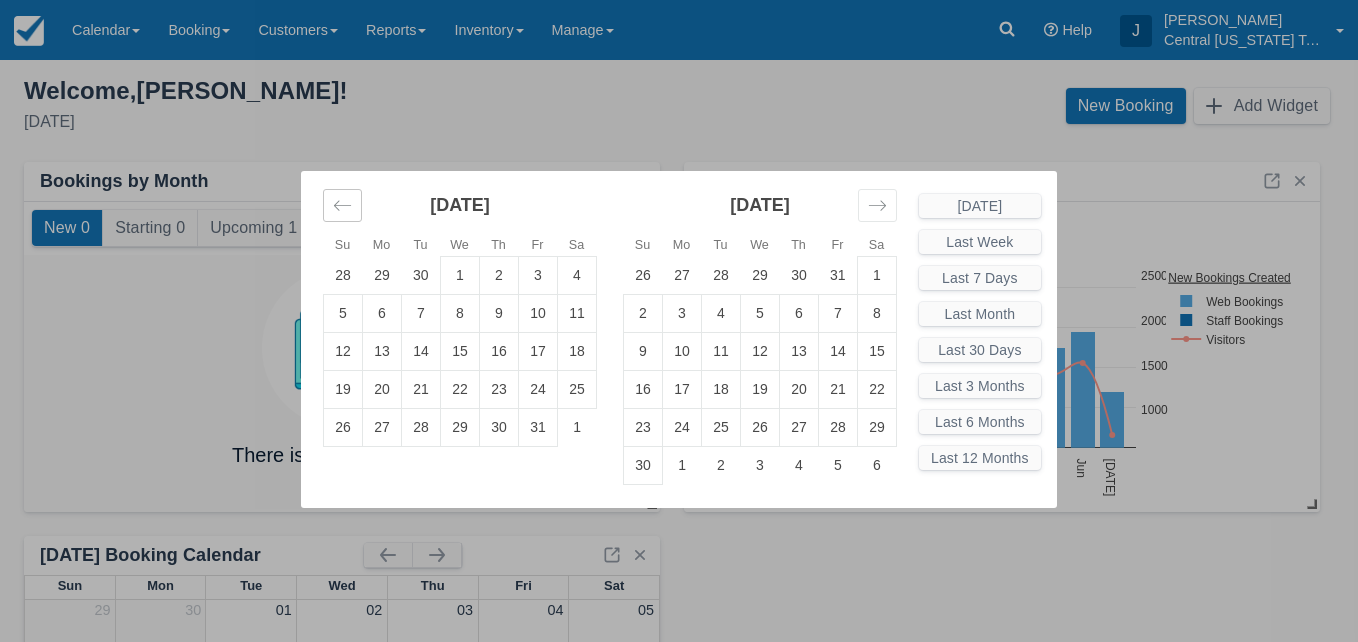 click at bounding box center (342, 205) 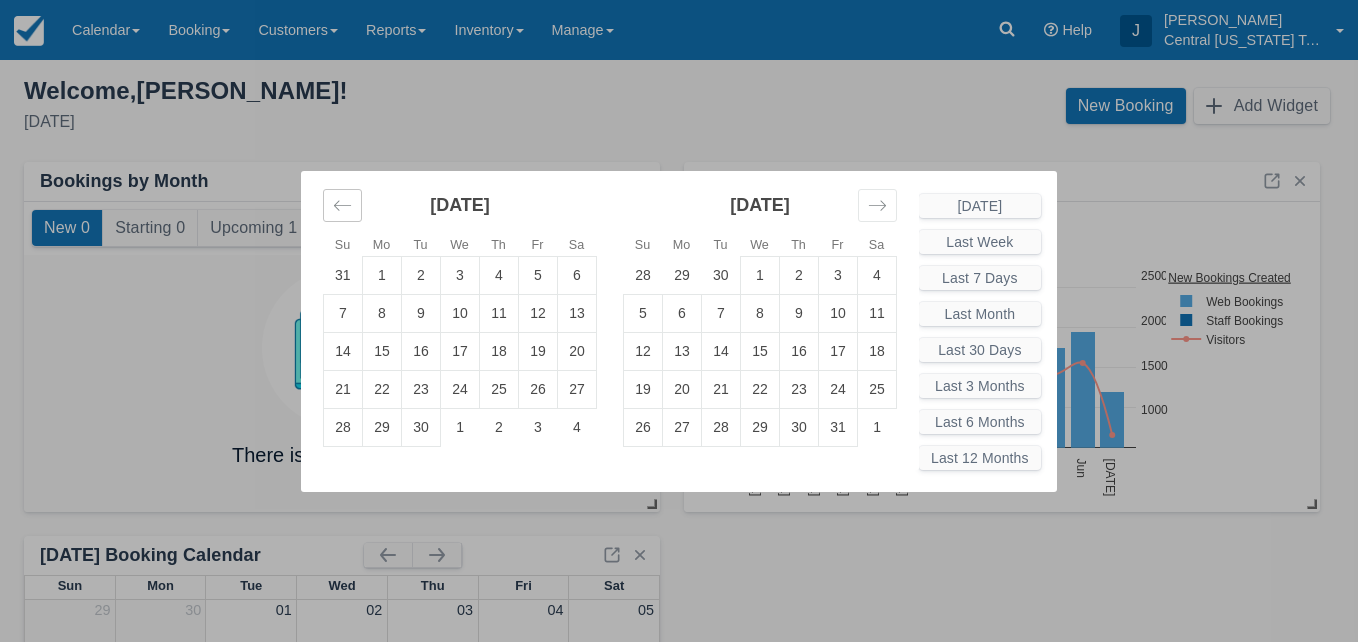 click at bounding box center [342, 205] 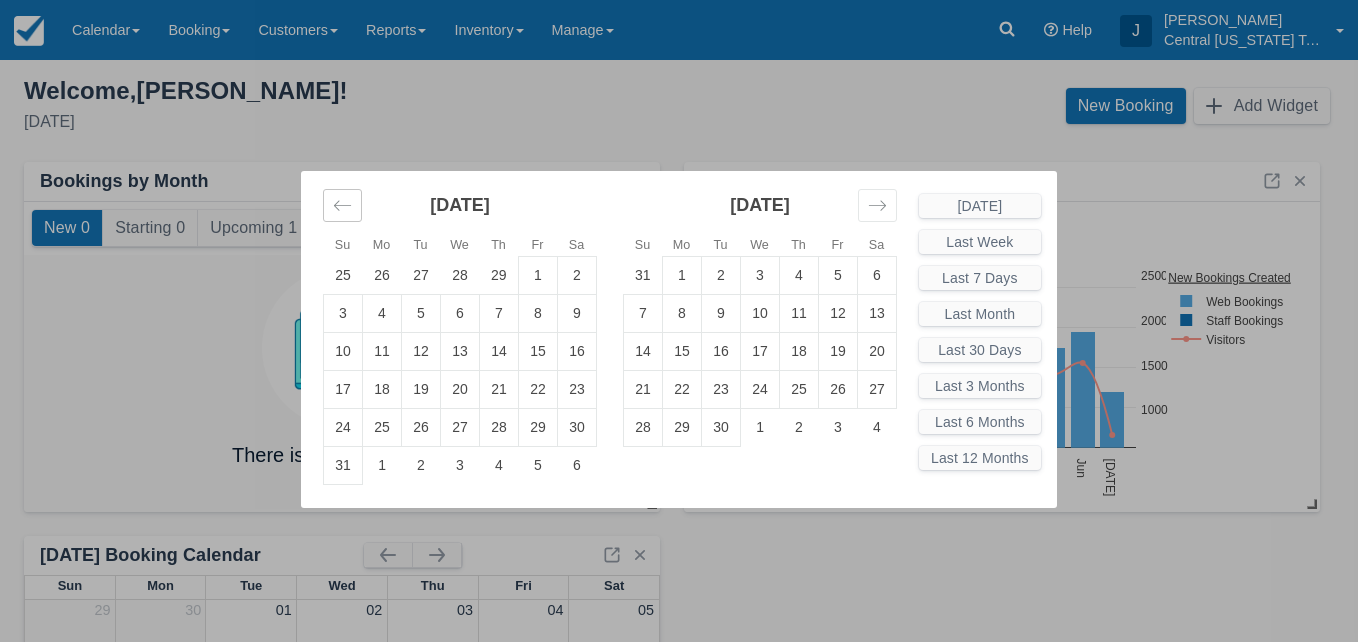 click at bounding box center [342, 205] 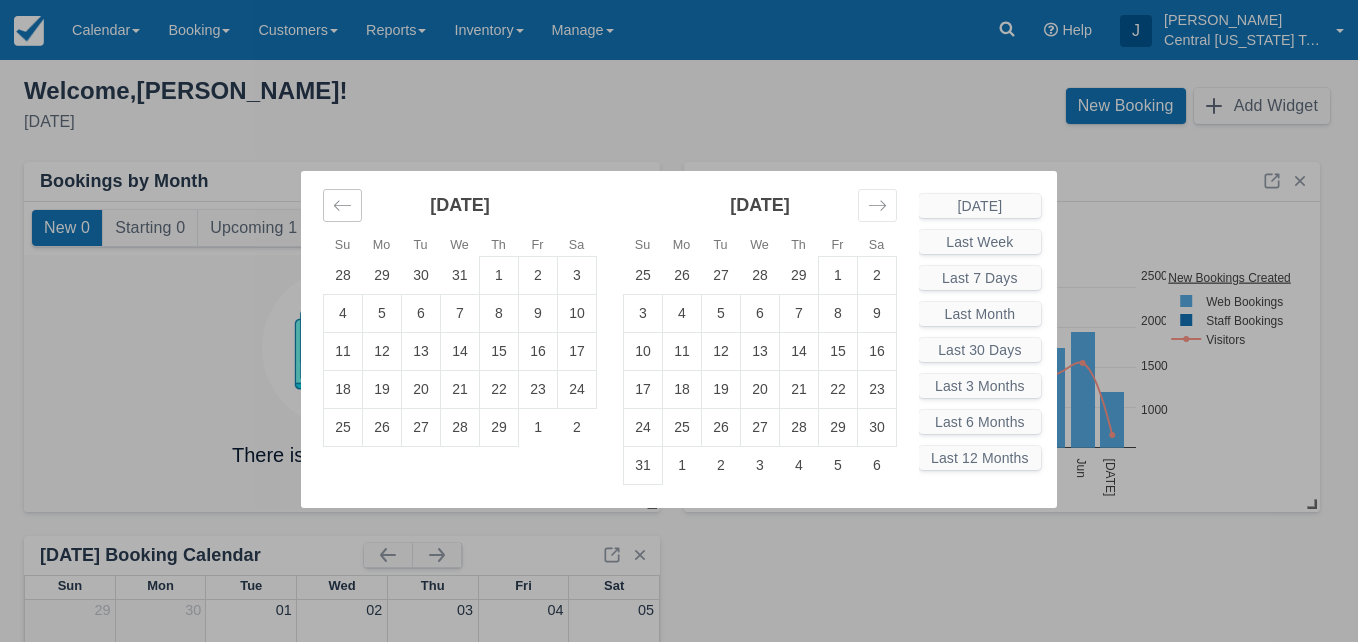 click at bounding box center [342, 205] 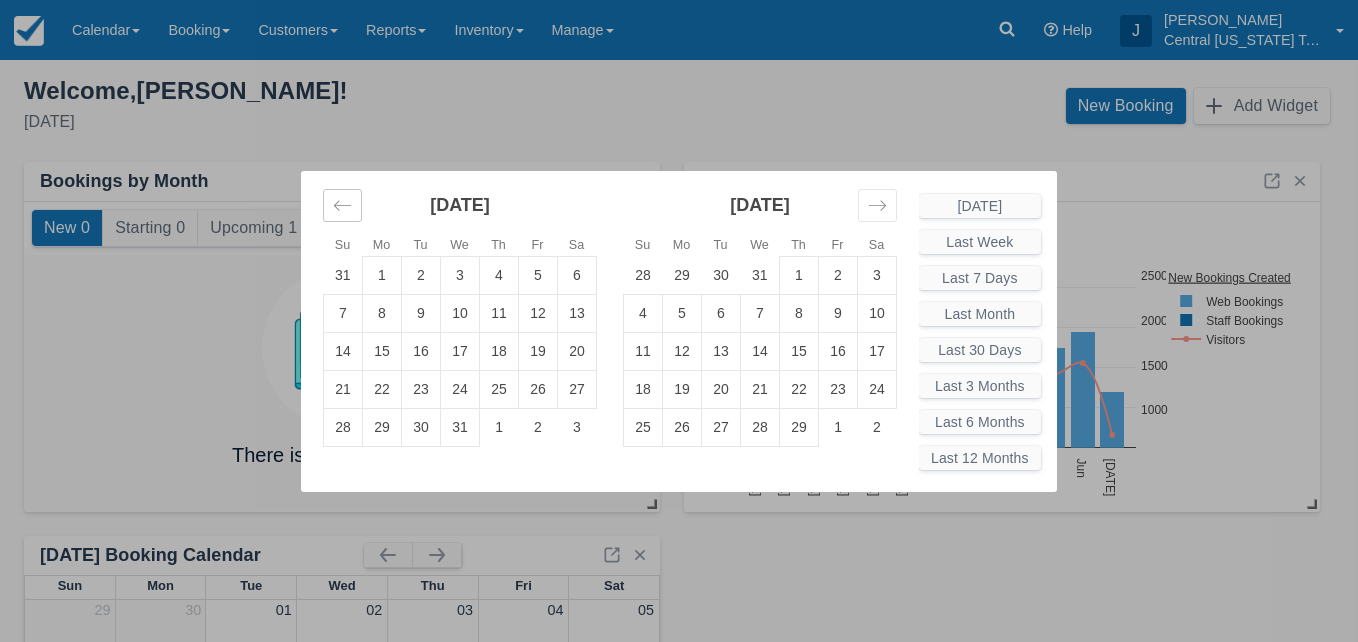 click at bounding box center (342, 205) 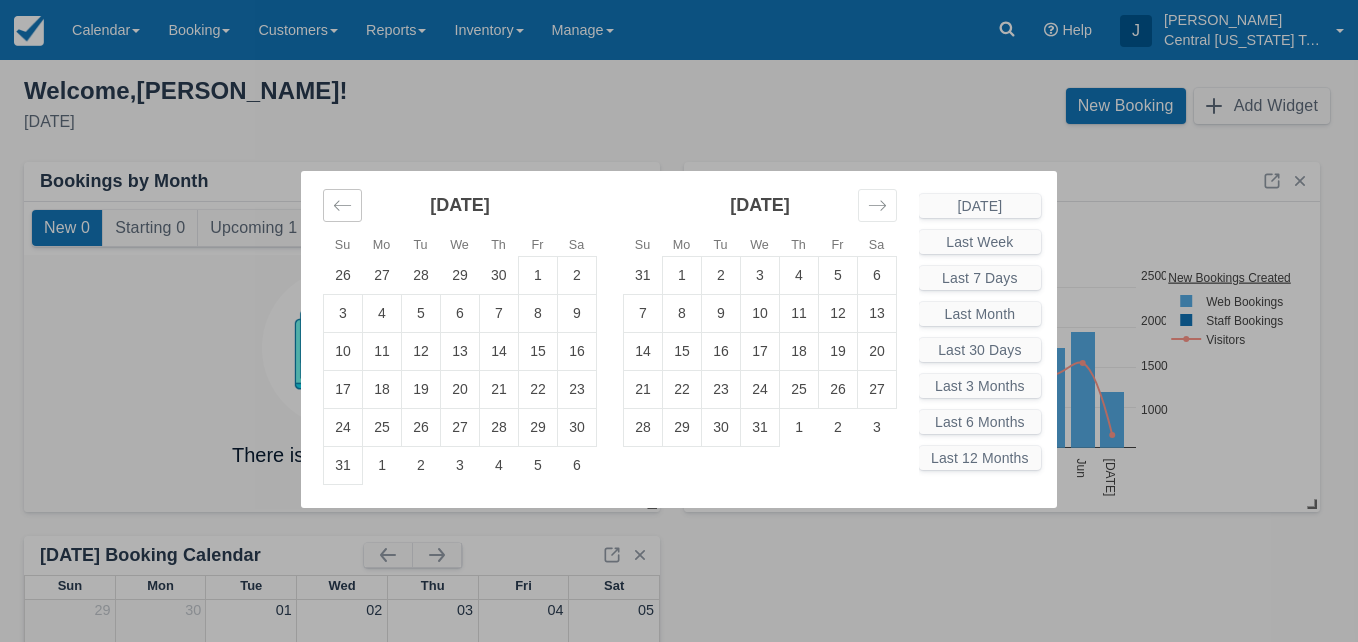 click at bounding box center (342, 205) 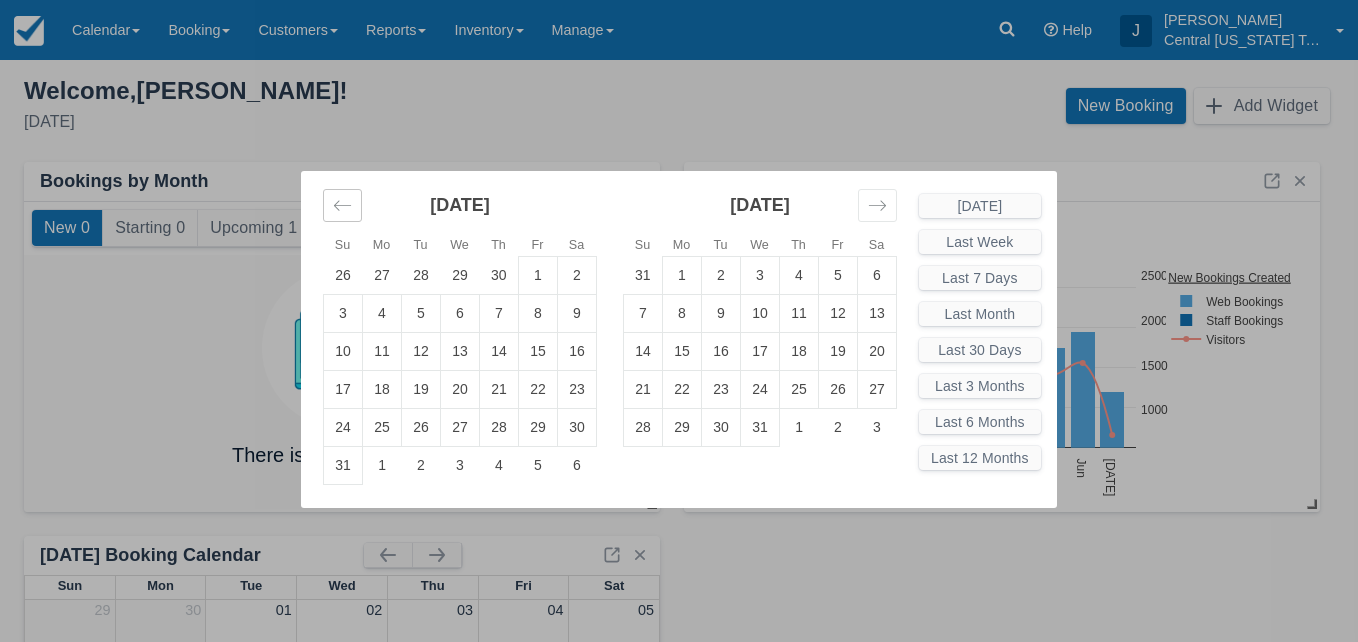 click at bounding box center [342, 205] 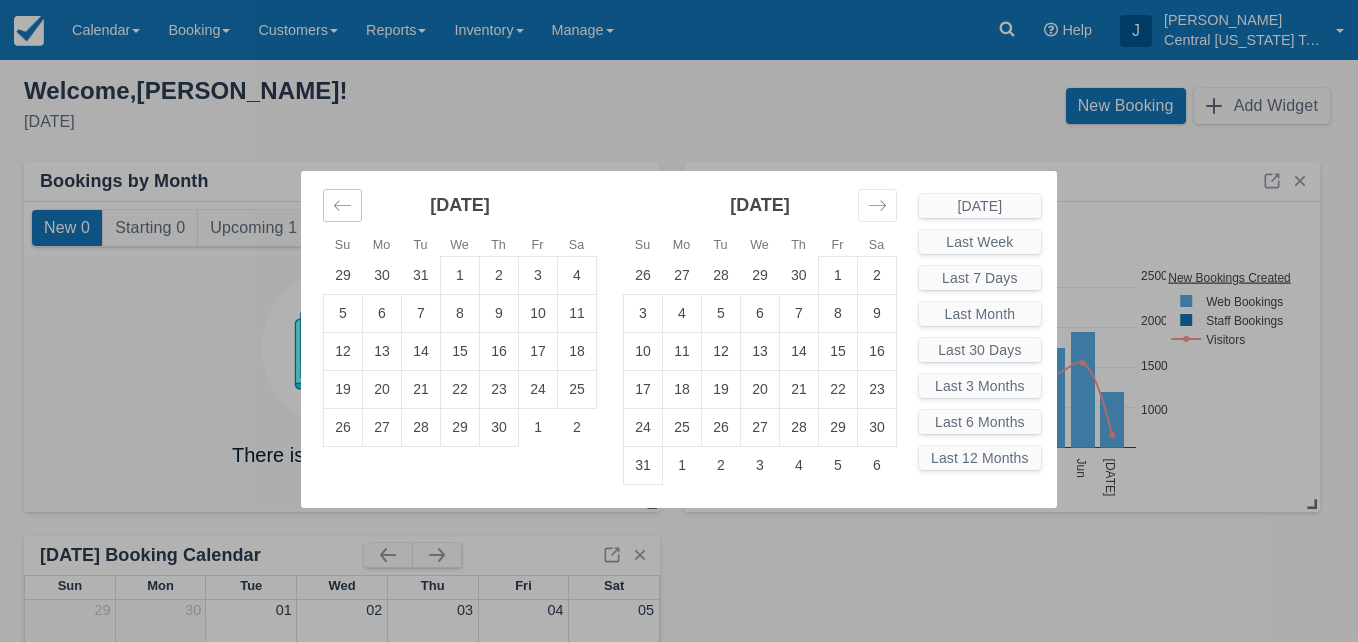 click at bounding box center [342, 205] 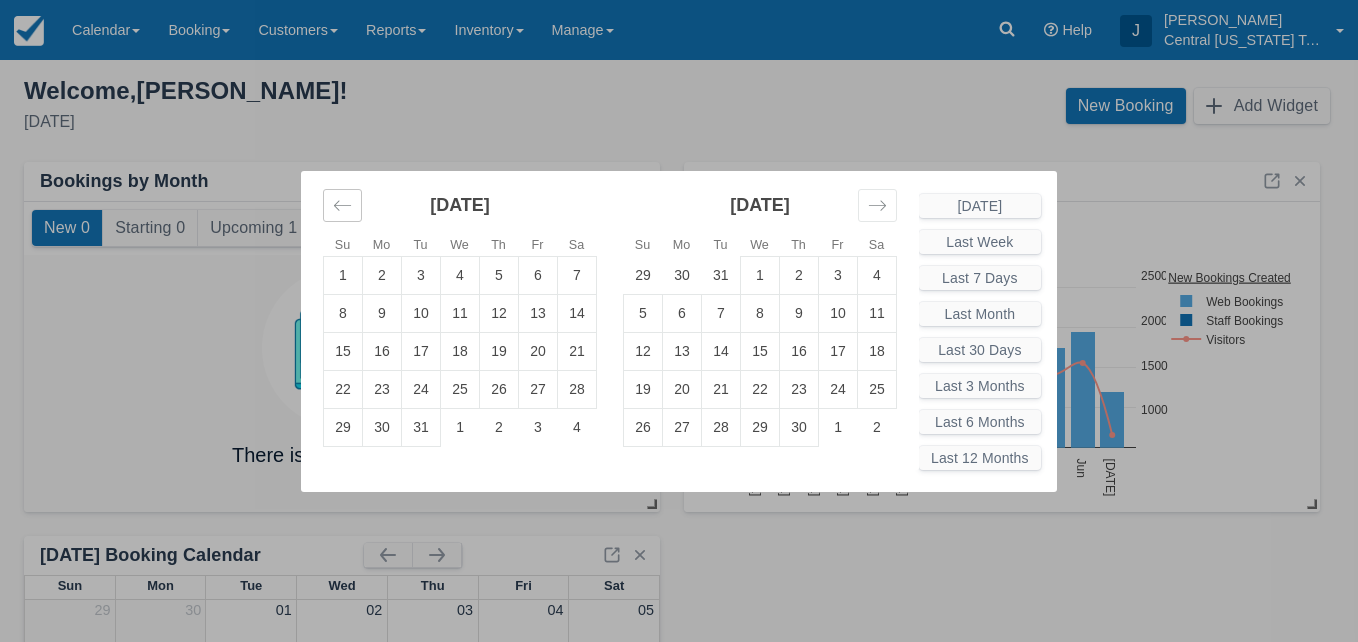 click at bounding box center (342, 205) 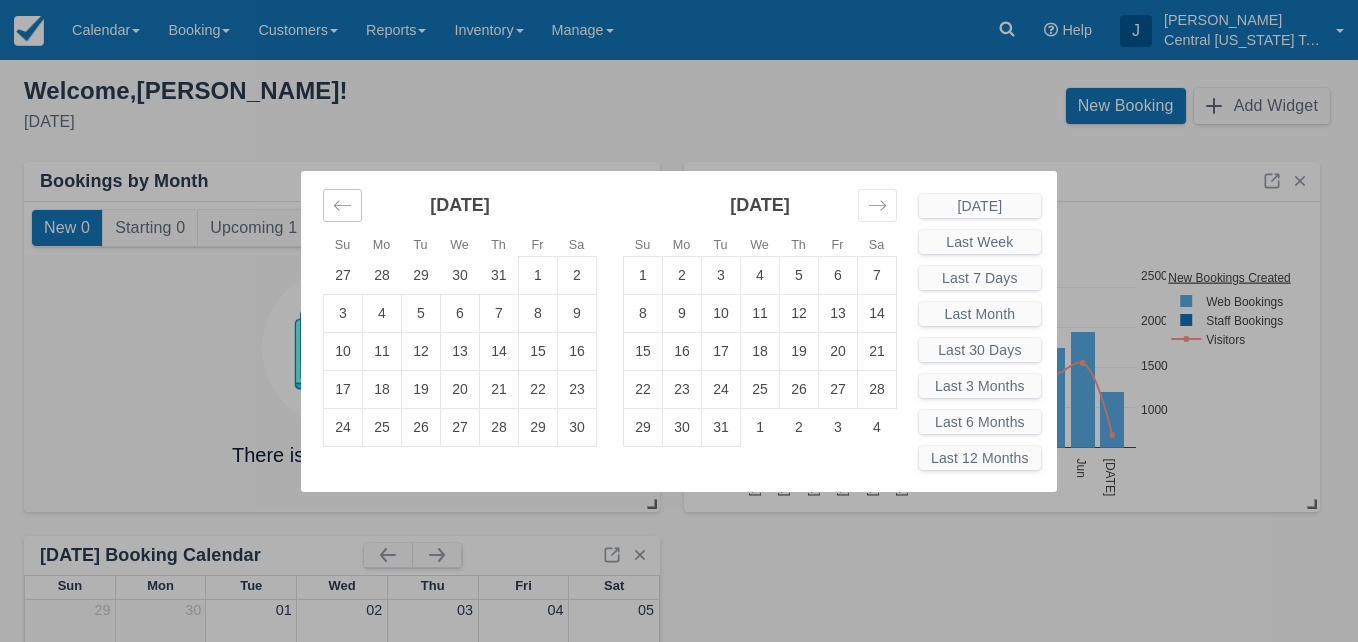 click at bounding box center [342, 205] 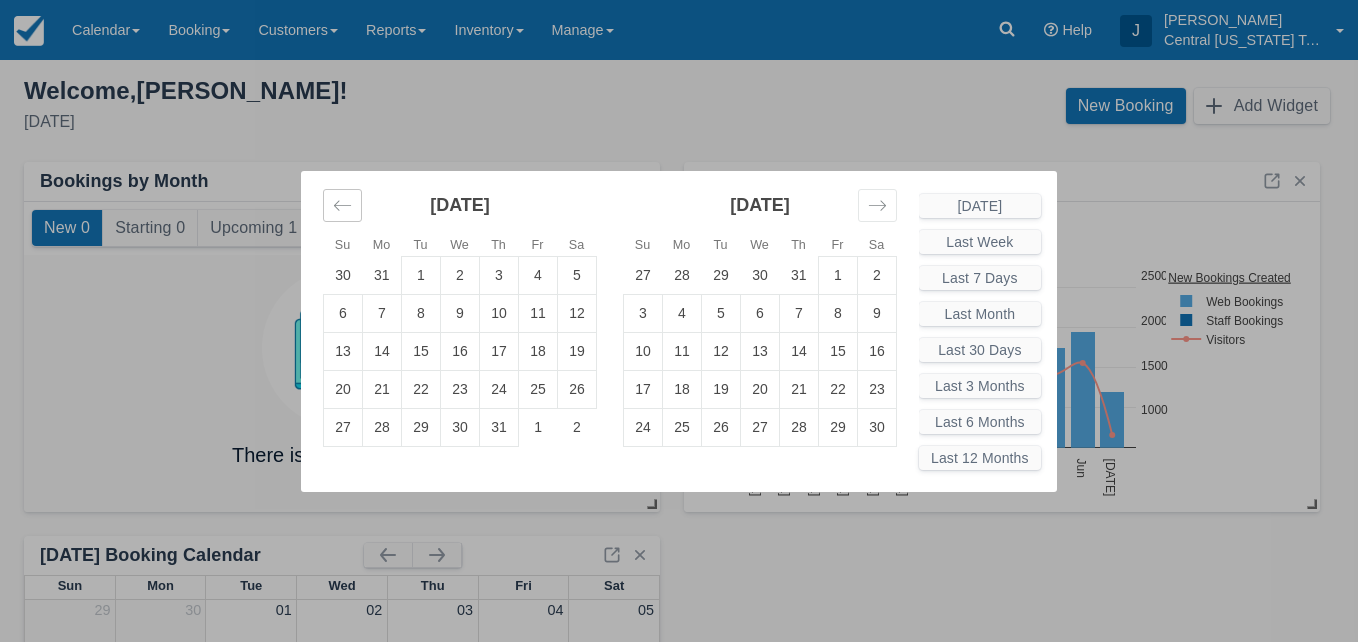 click at bounding box center [342, 205] 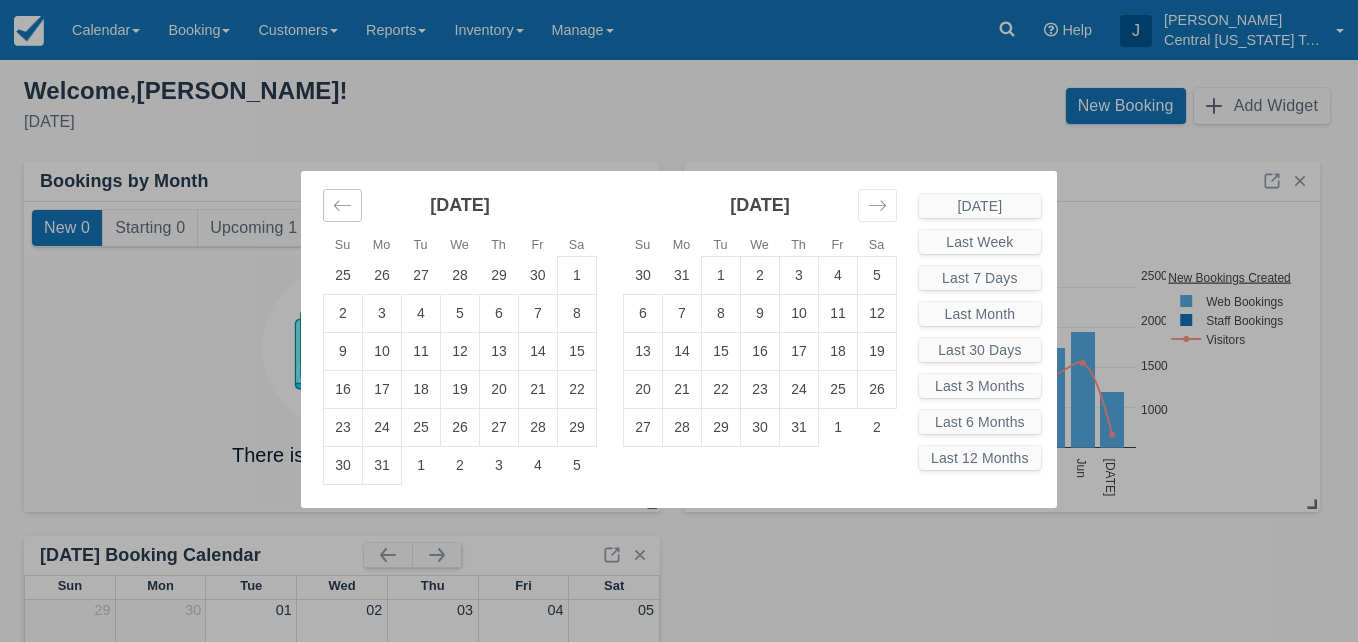 click at bounding box center [342, 205] 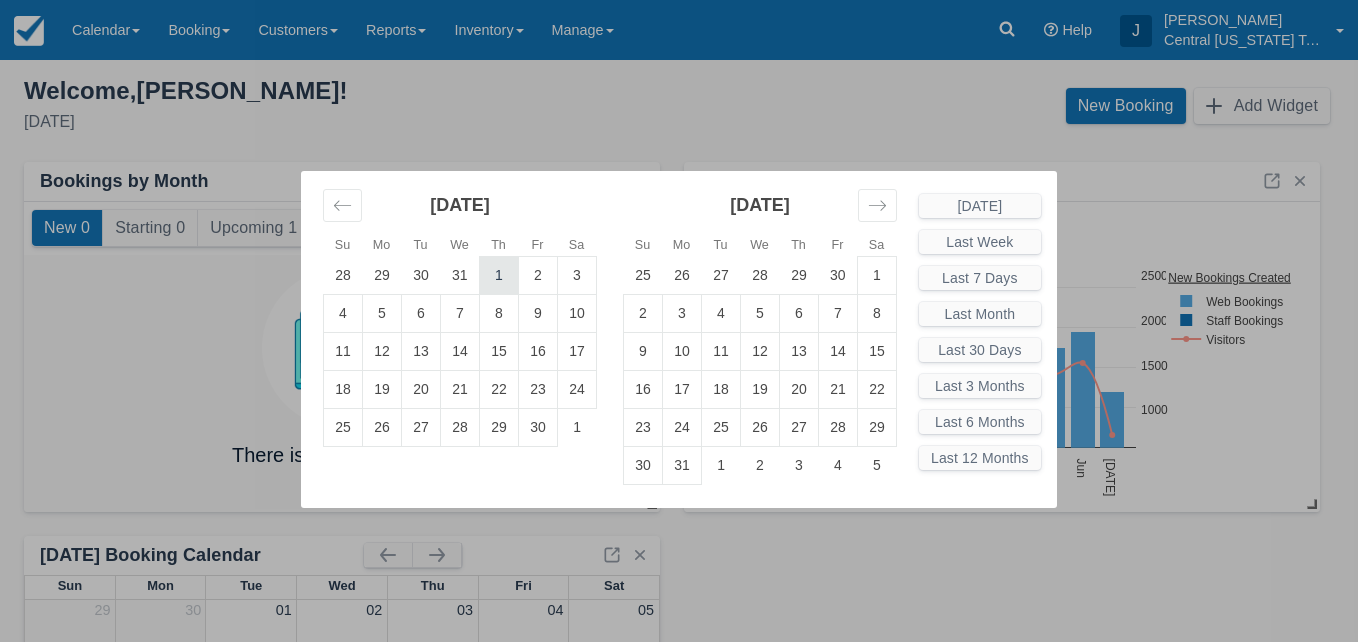 click on "1" at bounding box center [499, 275] 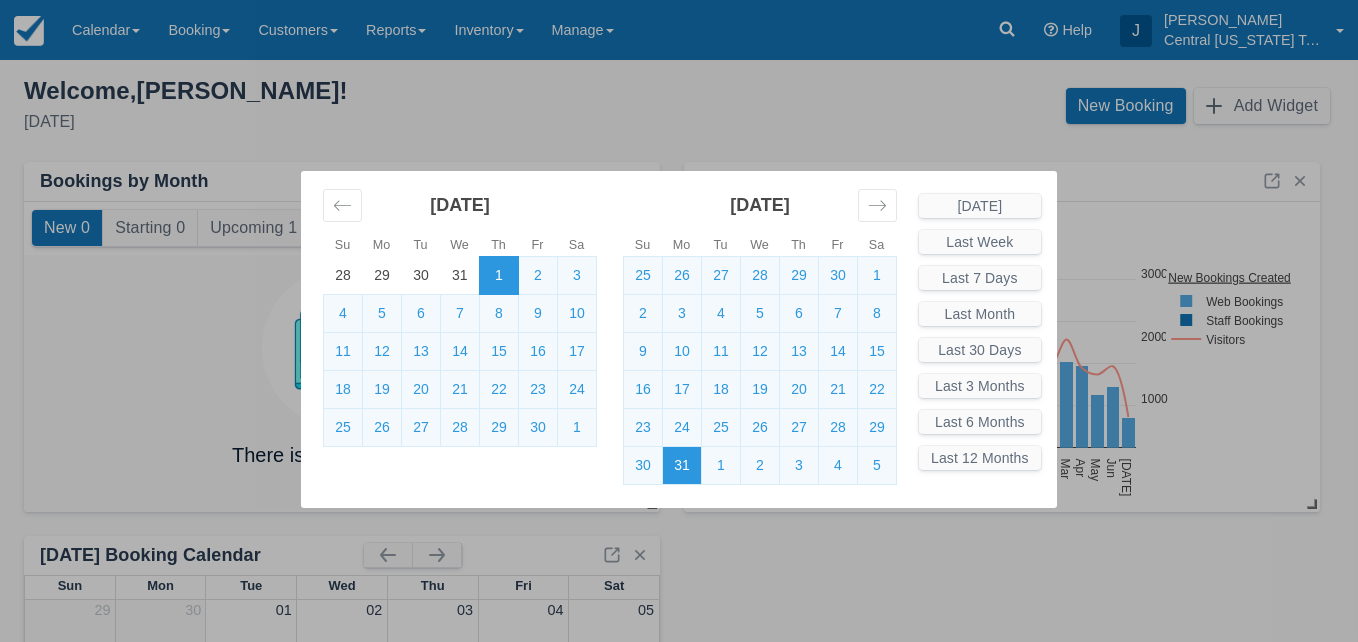 click on "31" at bounding box center [682, 465] 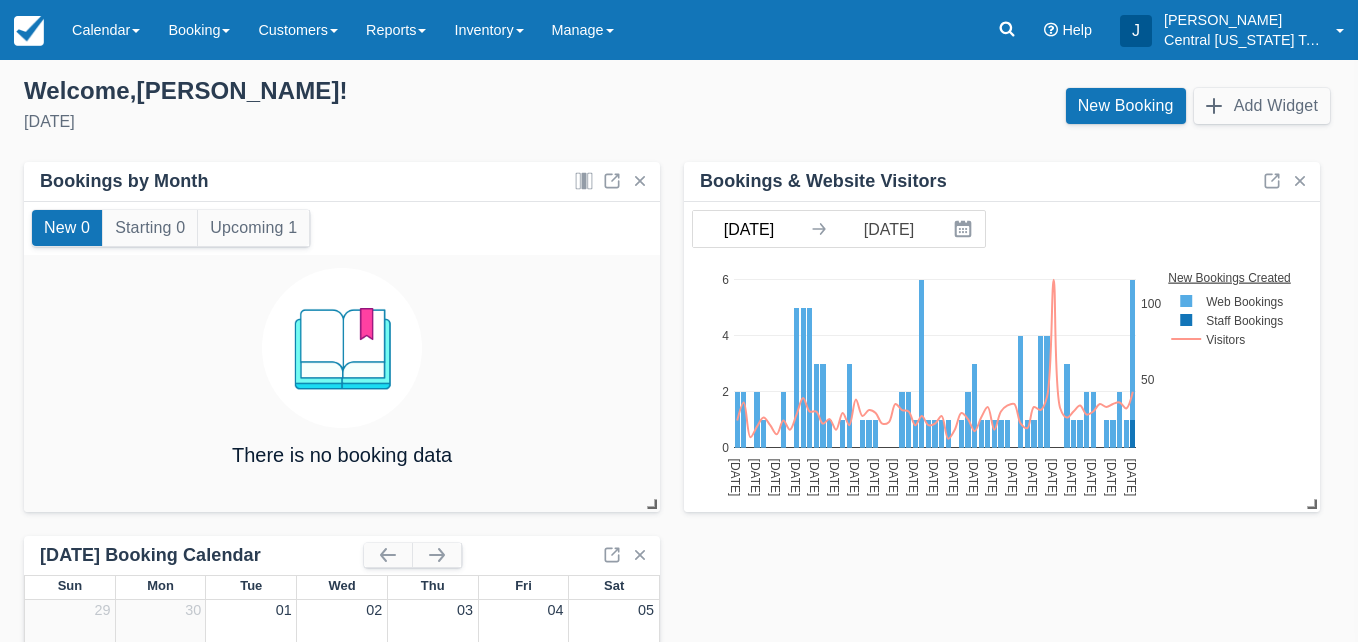 click on "Menu
Calendar
Customer
Inventory
Month
Week
Day
Booking
Daily Manifest
Daily List
Notes
Bookmarks
New Booking
Customers
Map
Directory
Customer Booking Page
Reports
Booking Index
Booking Sales
Transactions
Revenue
Booking Volume
Account Activity
Other Reports
Cashout
Promotions
Occupancy
Booking Traffic
Active Discounts" at bounding box center (679, 321) 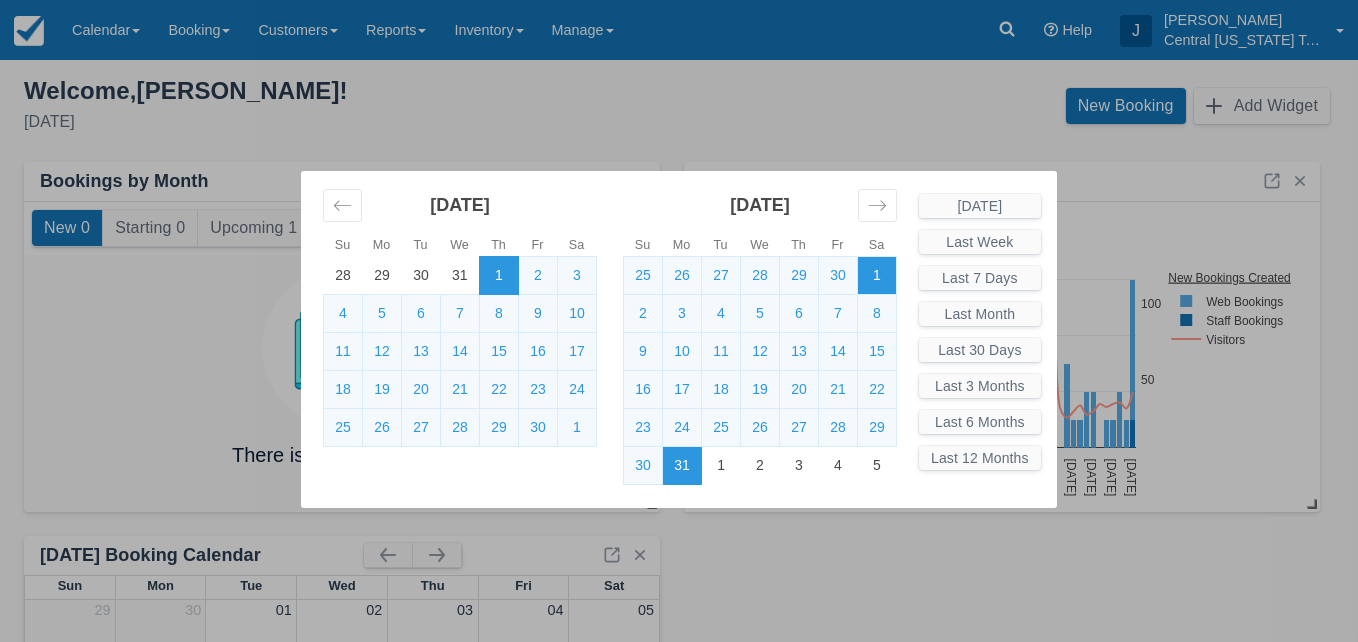 click on "1" at bounding box center (877, 275) 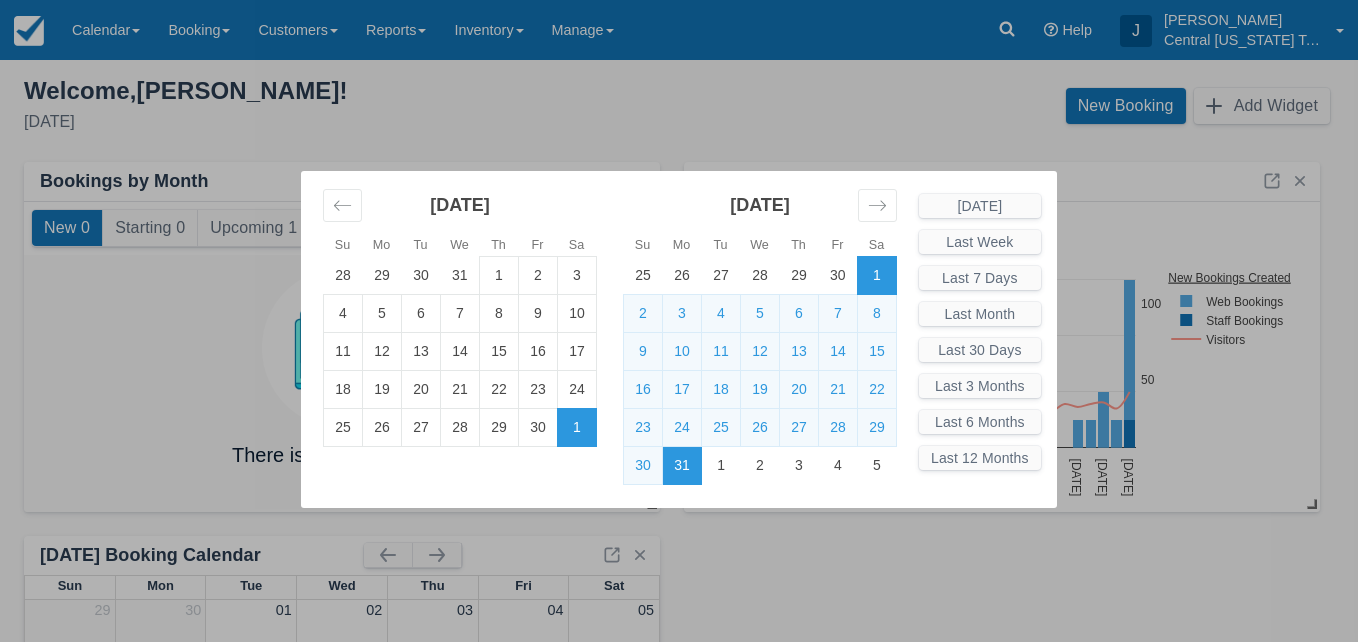 click on "Su Mo Tu We Th Fr Sa Su Mo Tu We Th Fr Sa May 2023 30 1 2 3 4 5 6 7 8 9 10 11 12 13 14 15 16 17 18 19 20 21 22 23 24 25 26 27 28 29 30 31 1 2 3 June 2023 28 29 30 31 1 2 3 4 5 6 7 8 9 10 11 12 13 14 15 16 17 18 19 20 21 22 23 24 25 26 27 28 29 30 1 July 2023 25 26 27 28 29 30 1 2 3 4 5 6 7 8 9 10 11 12 13 14 15 16 17 18 19 20 21 22 23 24 25 26 27 28 29 30 31 1 2 3 4 5 August 2023 30 31 1 2 3 4 5 6 7 8 9 10 11 12 13 14 15 16 17 18 19 20 21 22 23 24 25 26 27 28 29 30 31 1 2 Today Last Week Last 7 Days Last Month Last 30 Days Last 3 Months Last 6 Months Last 12 Months" at bounding box center [679, 321] 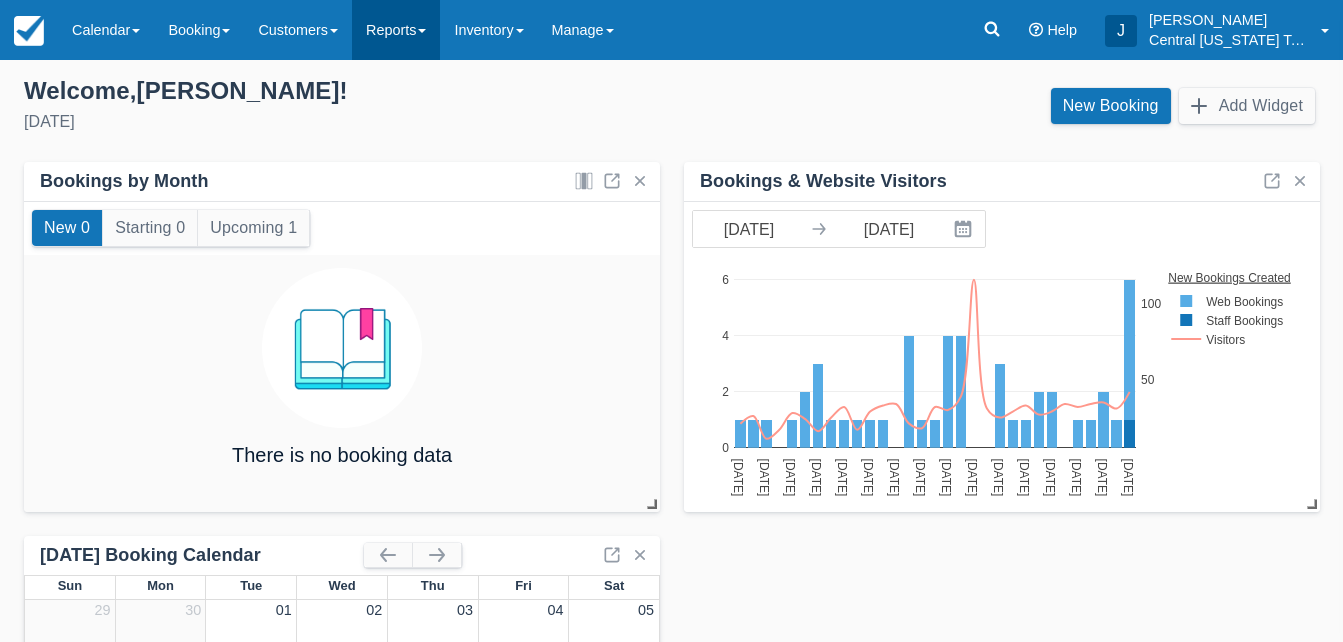 click on "Reports" at bounding box center [396, 30] 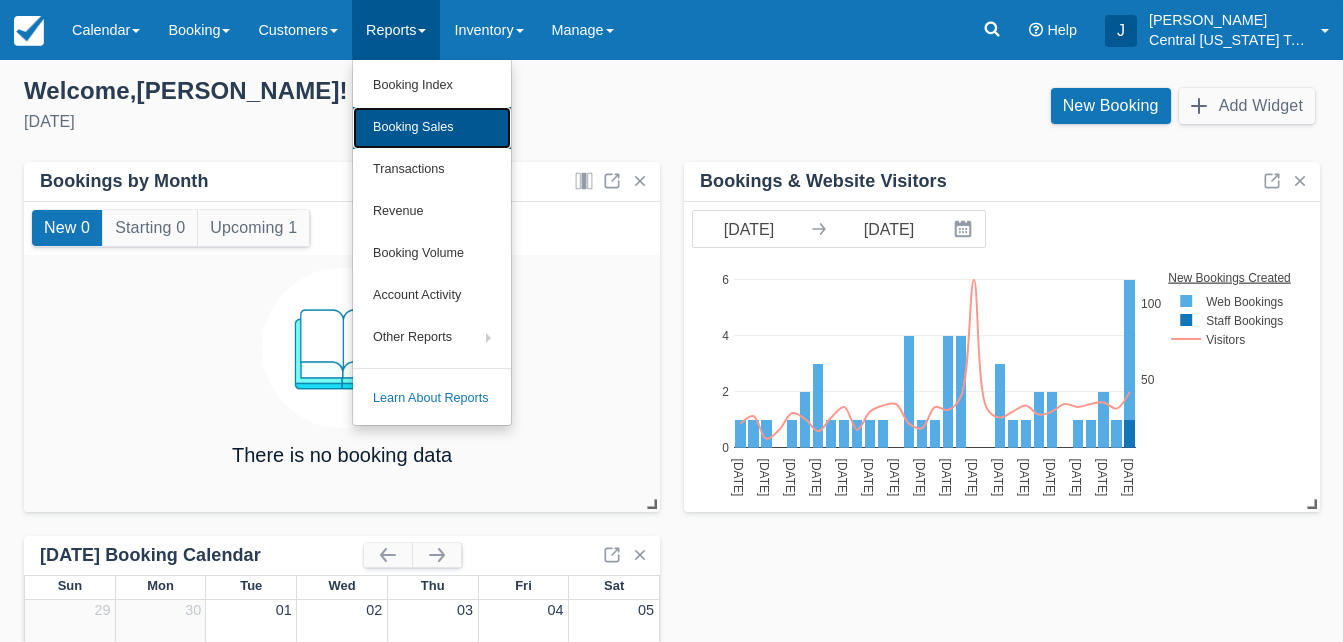 click on "Booking Sales" at bounding box center (432, 128) 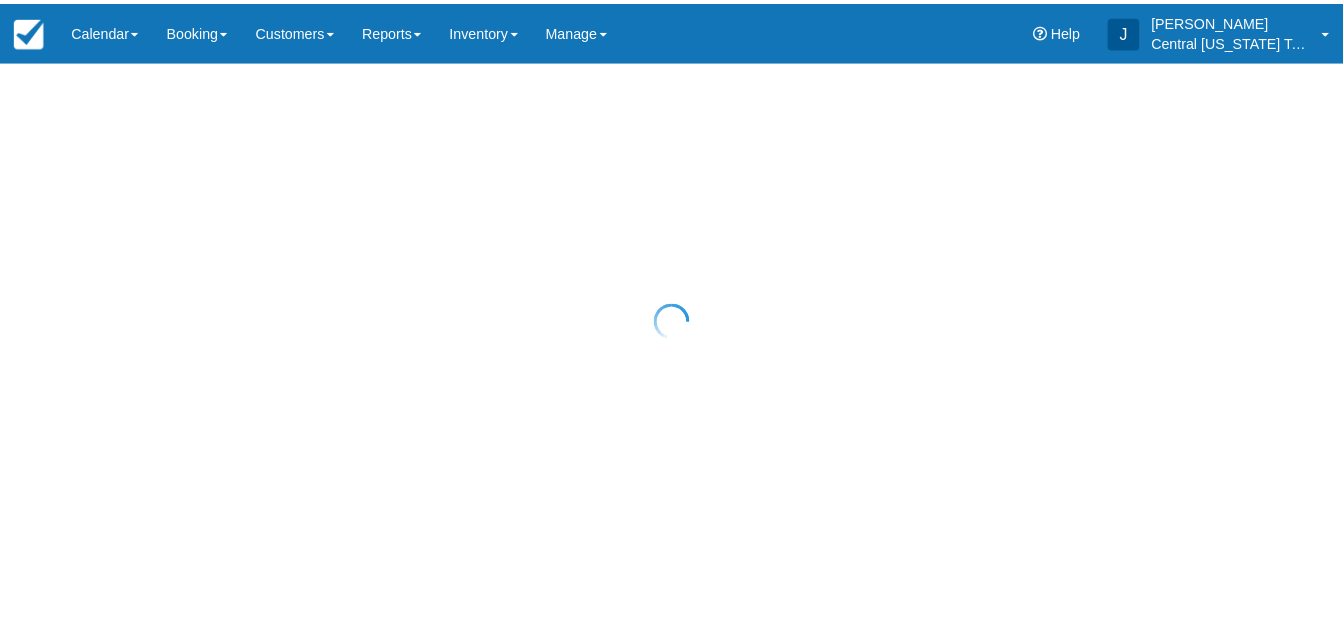 scroll, scrollTop: 0, scrollLeft: 0, axis: both 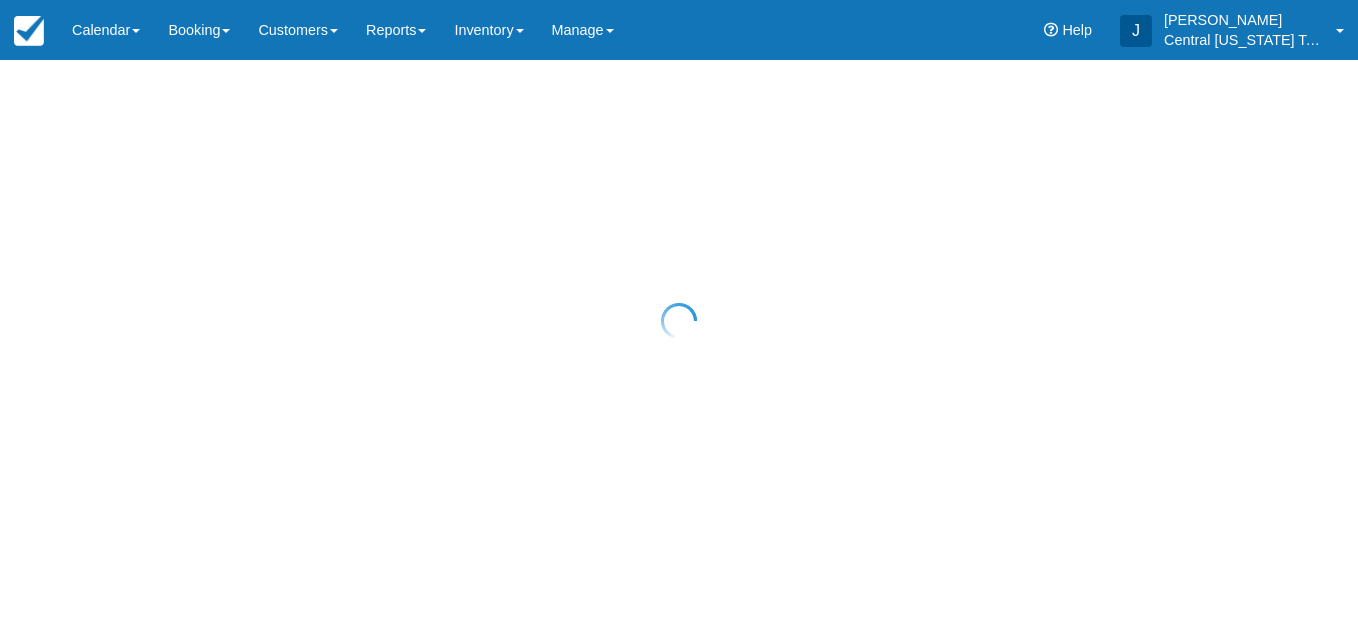select on "20" 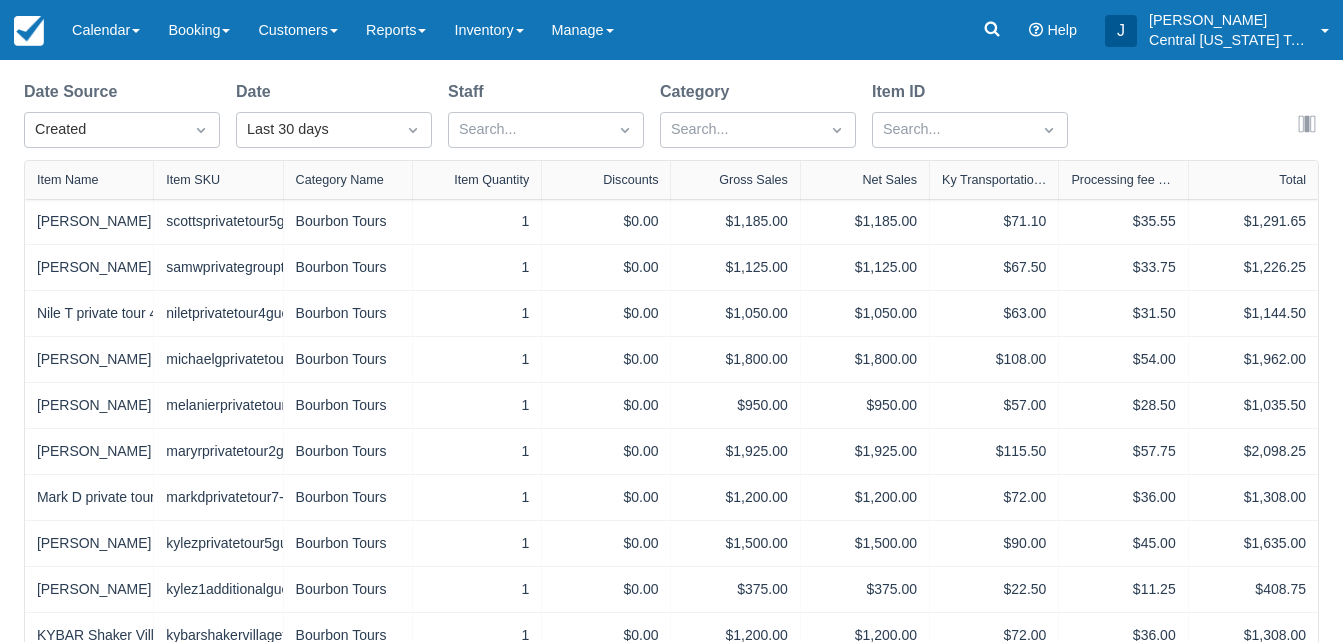 scroll, scrollTop: 199, scrollLeft: 0, axis: vertical 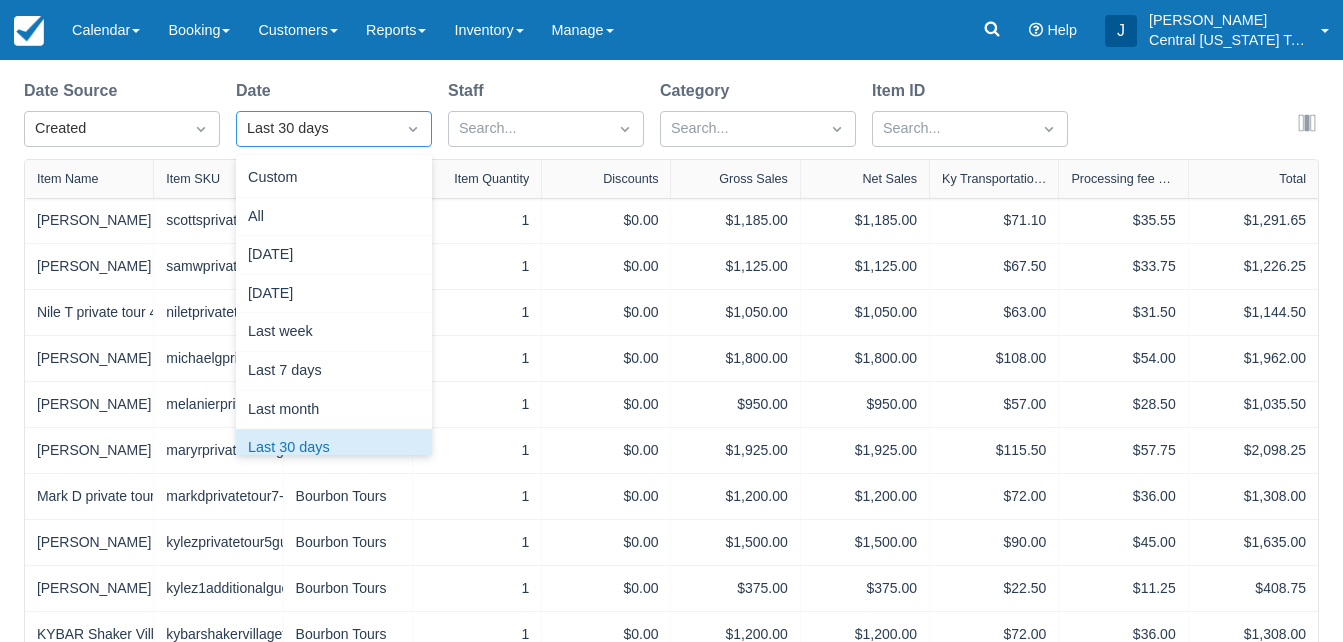 click on "Last 30 days" at bounding box center [316, 129] 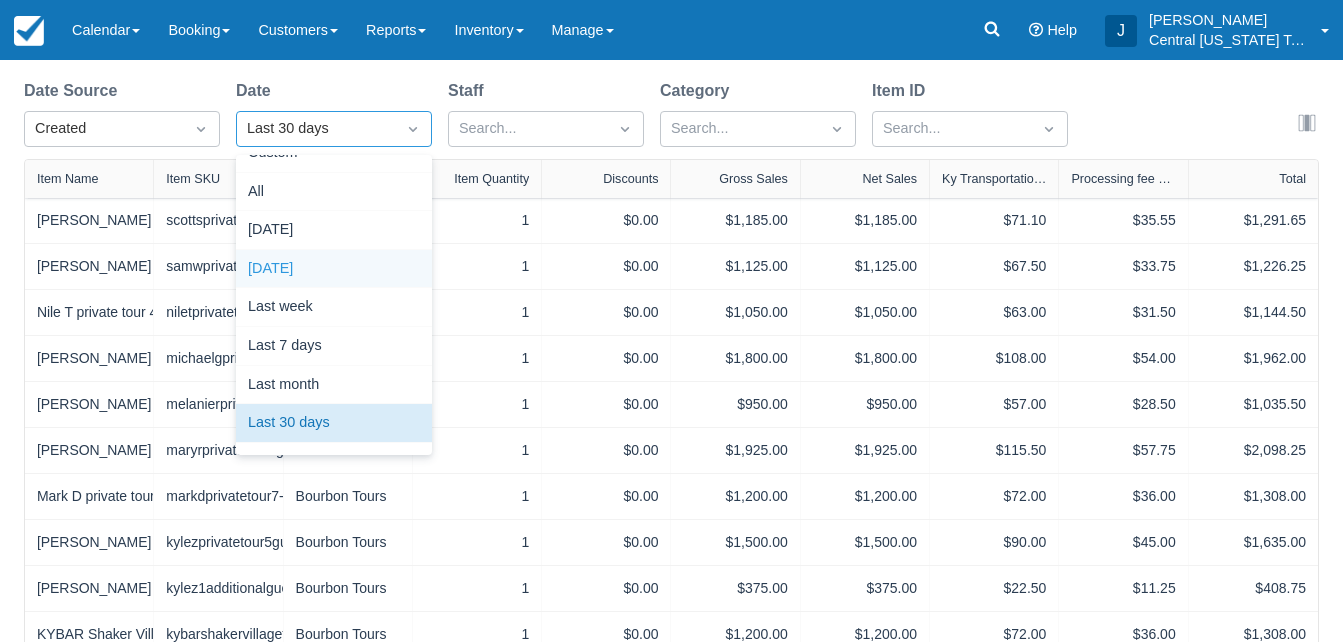 scroll, scrollTop: 0, scrollLeft: 0, axis: both 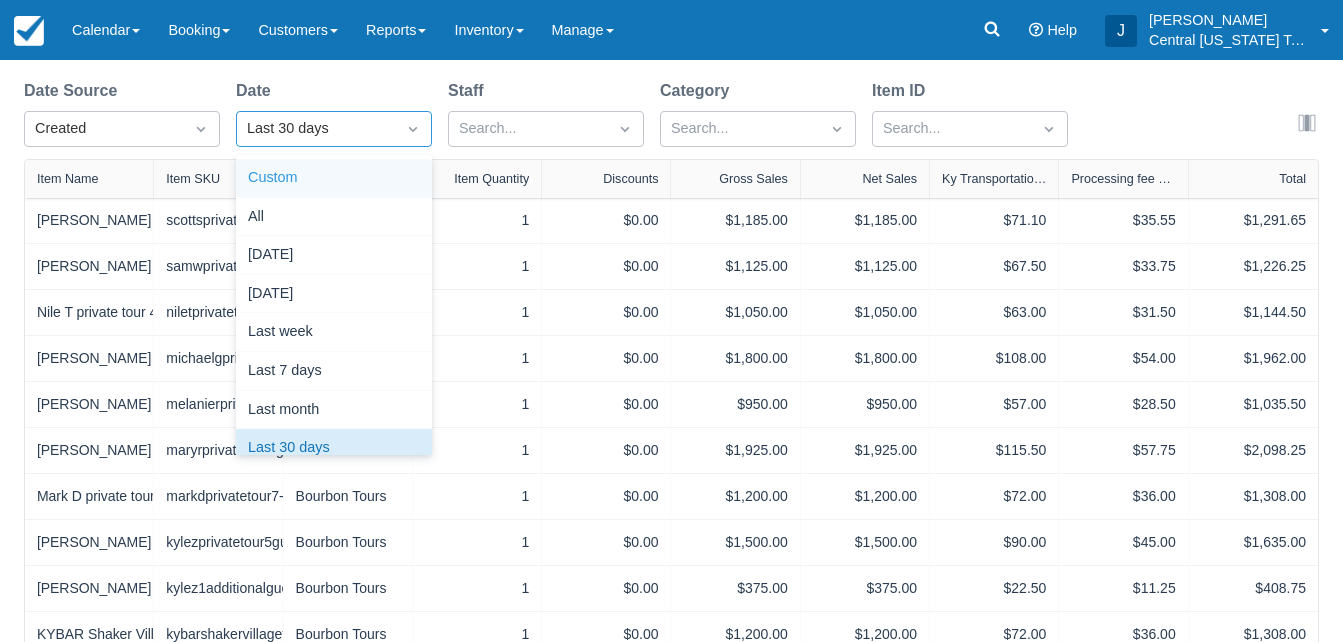 click on "Custom" at bounding box center [334, 178] 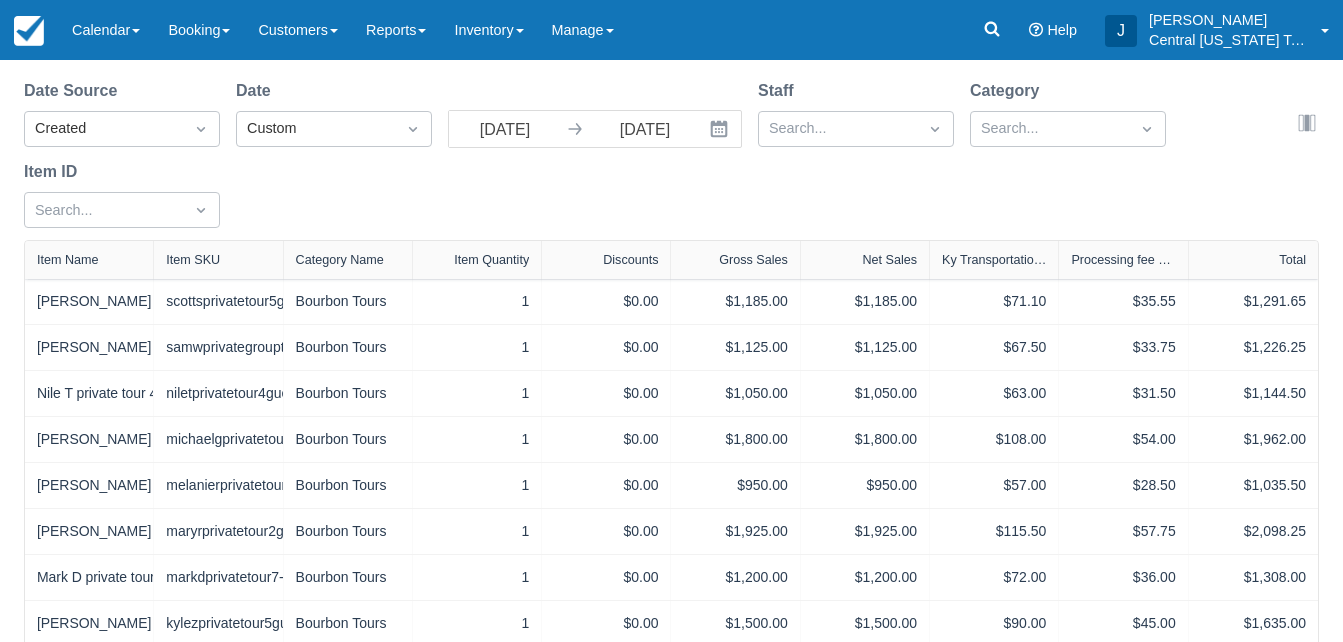 select on "20" 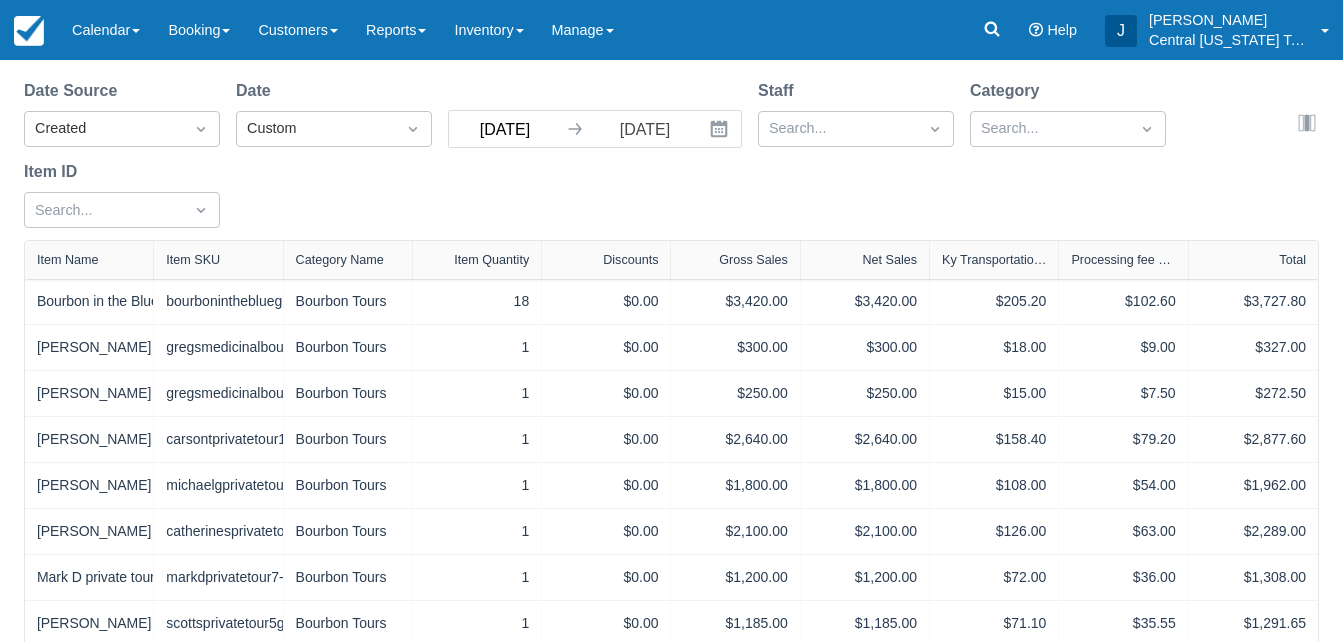 click on "06/16/25" at bounding box center [505, 129] 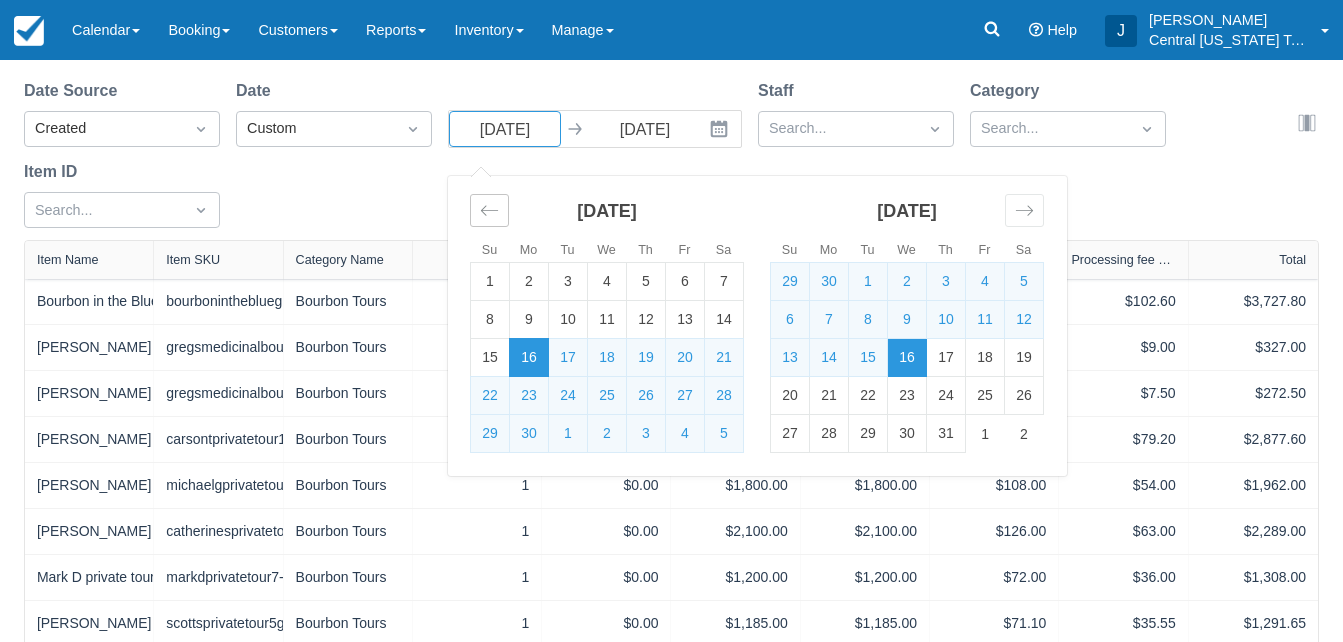 click at bounding box center (489, 210) 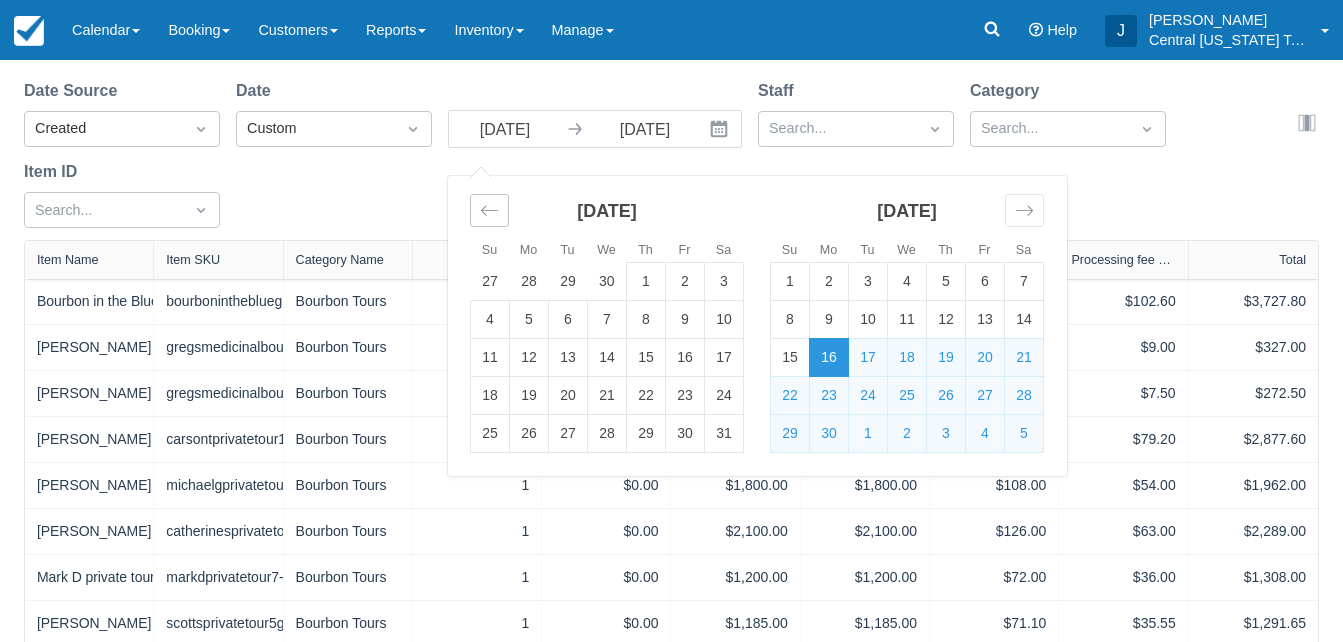 click at bounding box center [489, 210] 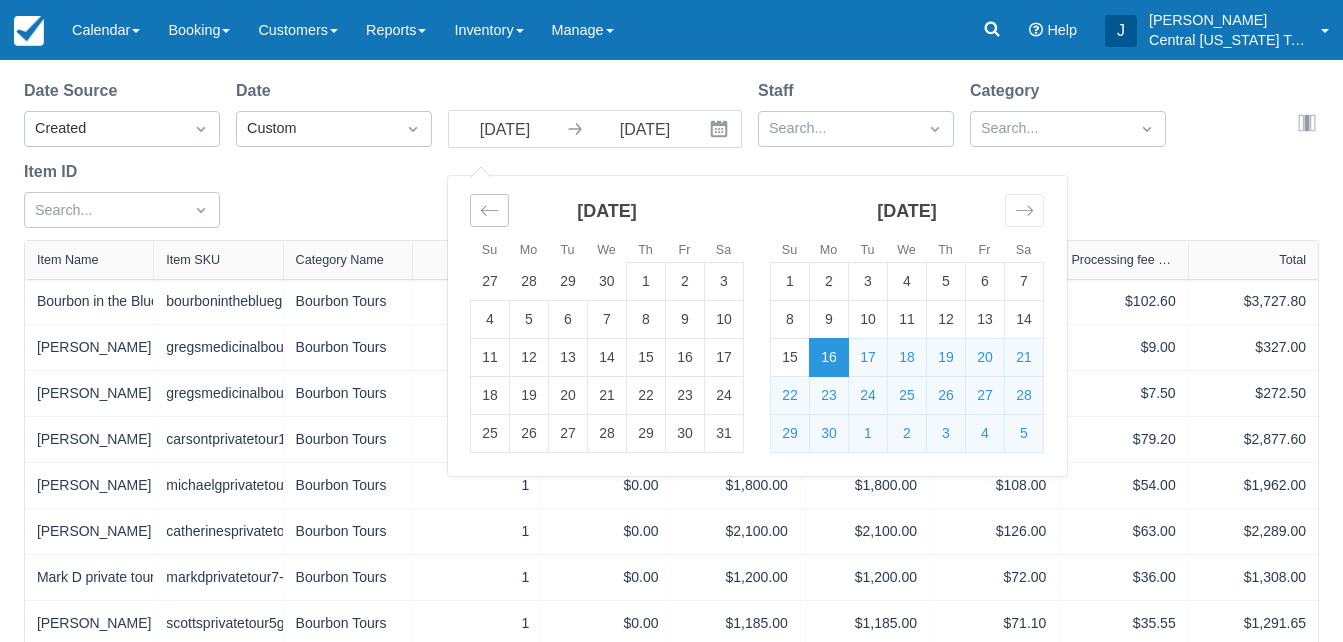 click at bounding box center (489, 210) 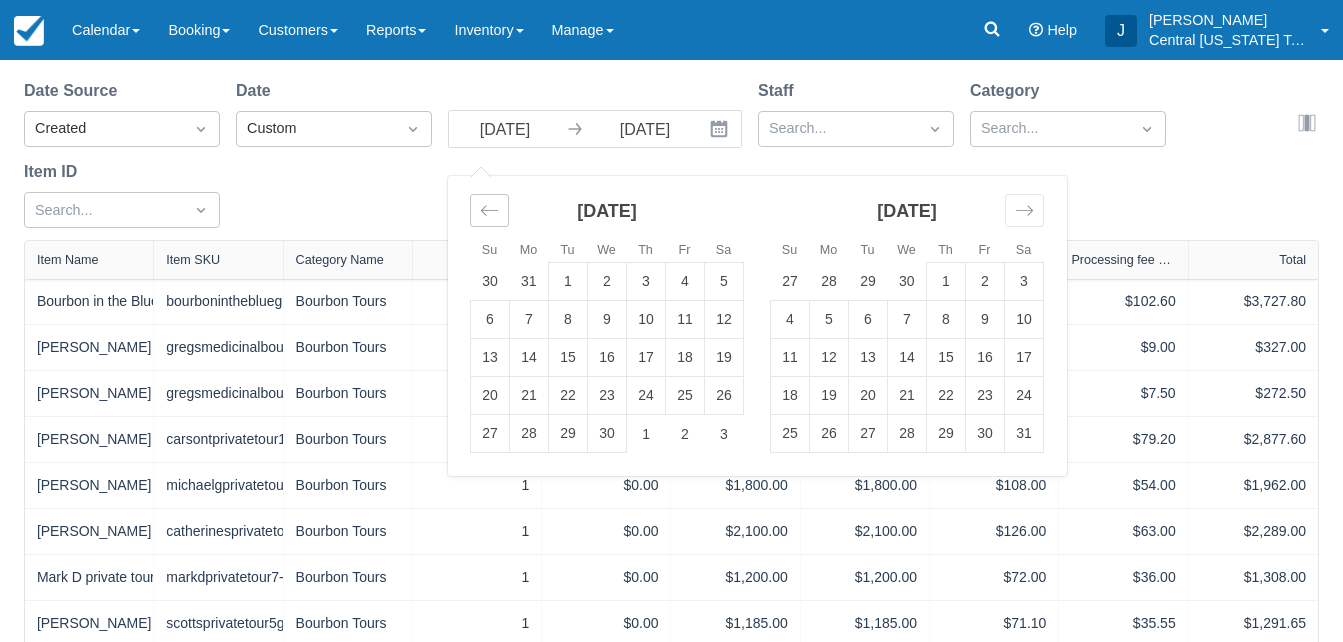 click at bounding box center [489, 210] 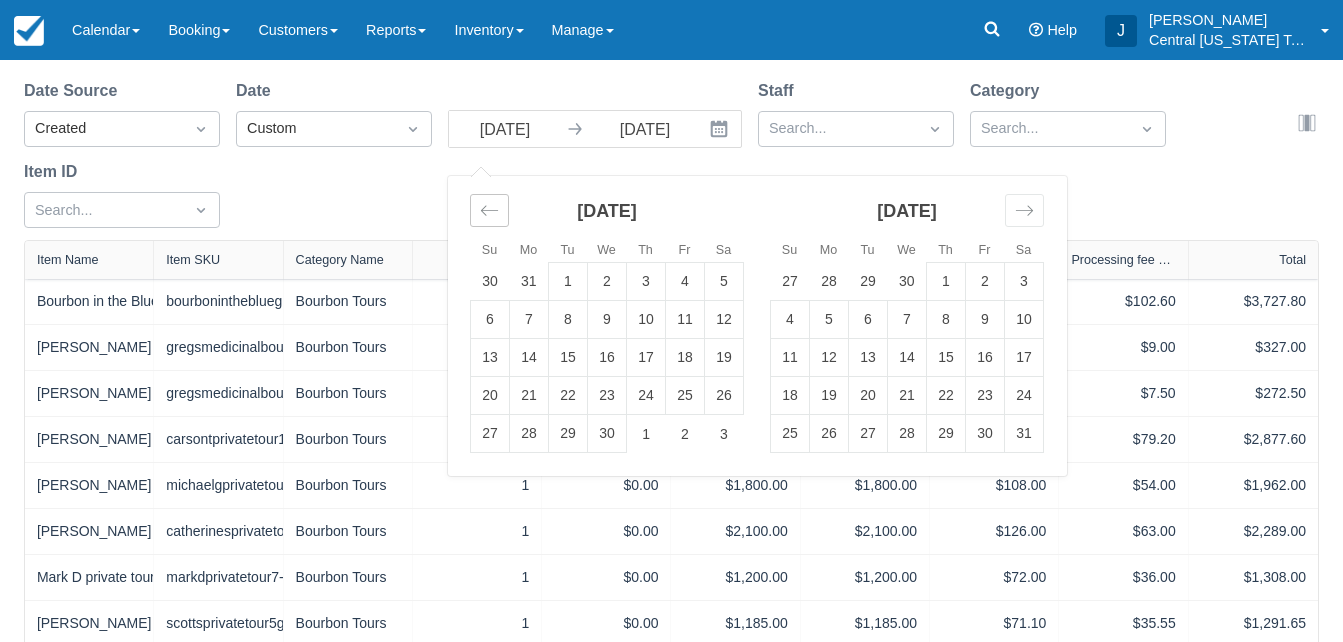 click at bounding box center (489, 210) 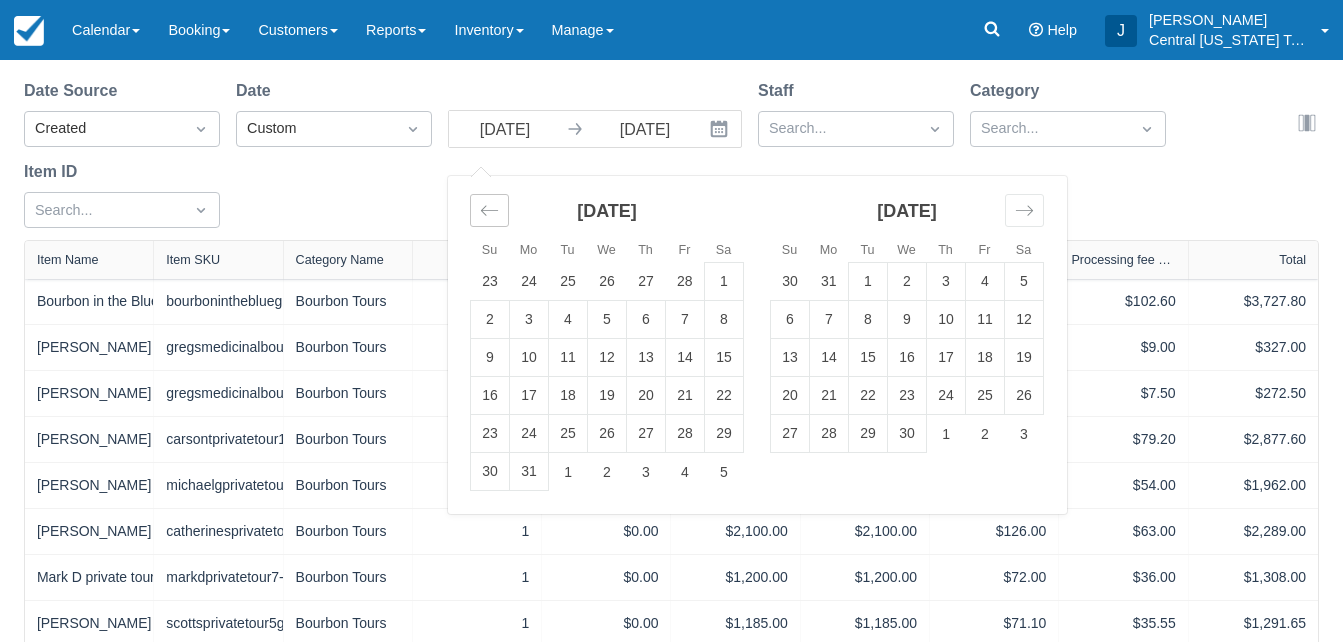 click at bounding box center (489, 210) 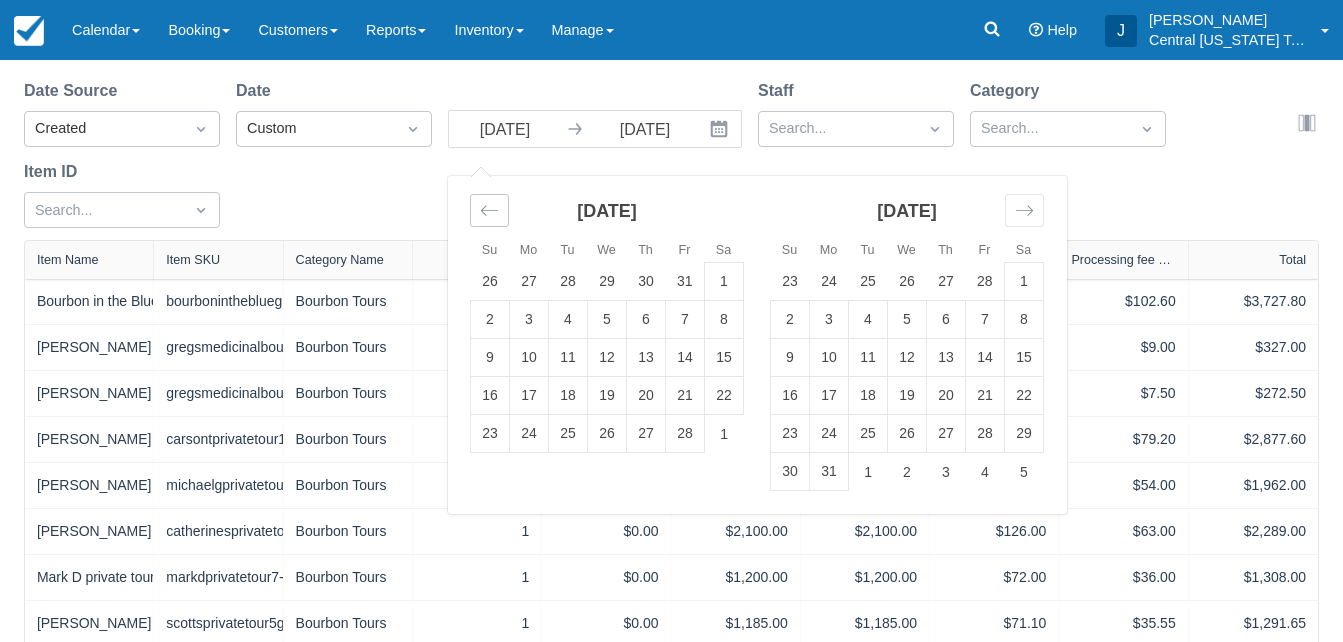 click at bounding box center [489, 210] 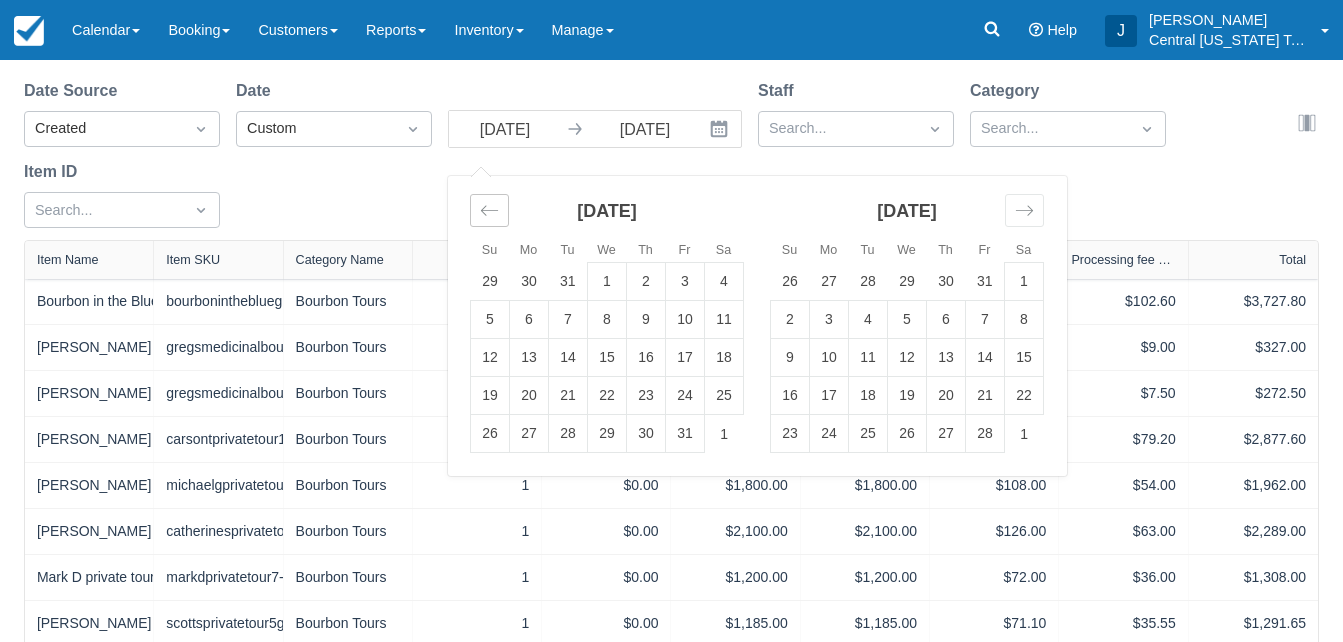 click at bounding box center [489, 210] 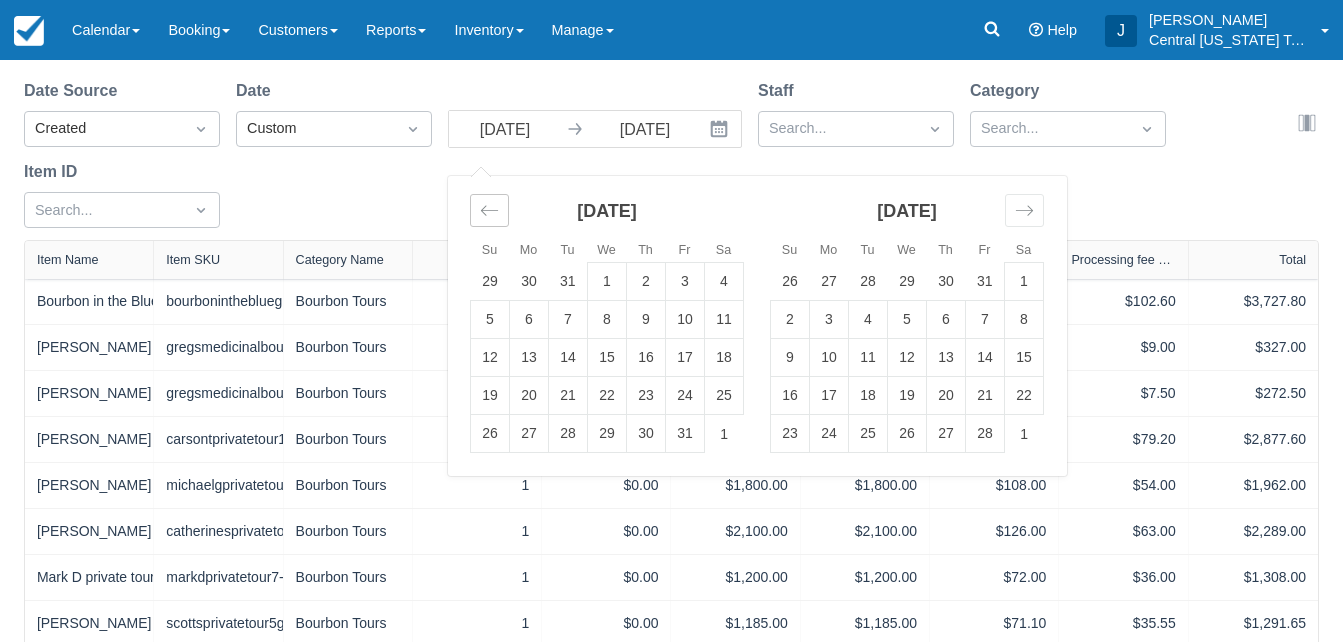 click at bounding box center [489, 210] 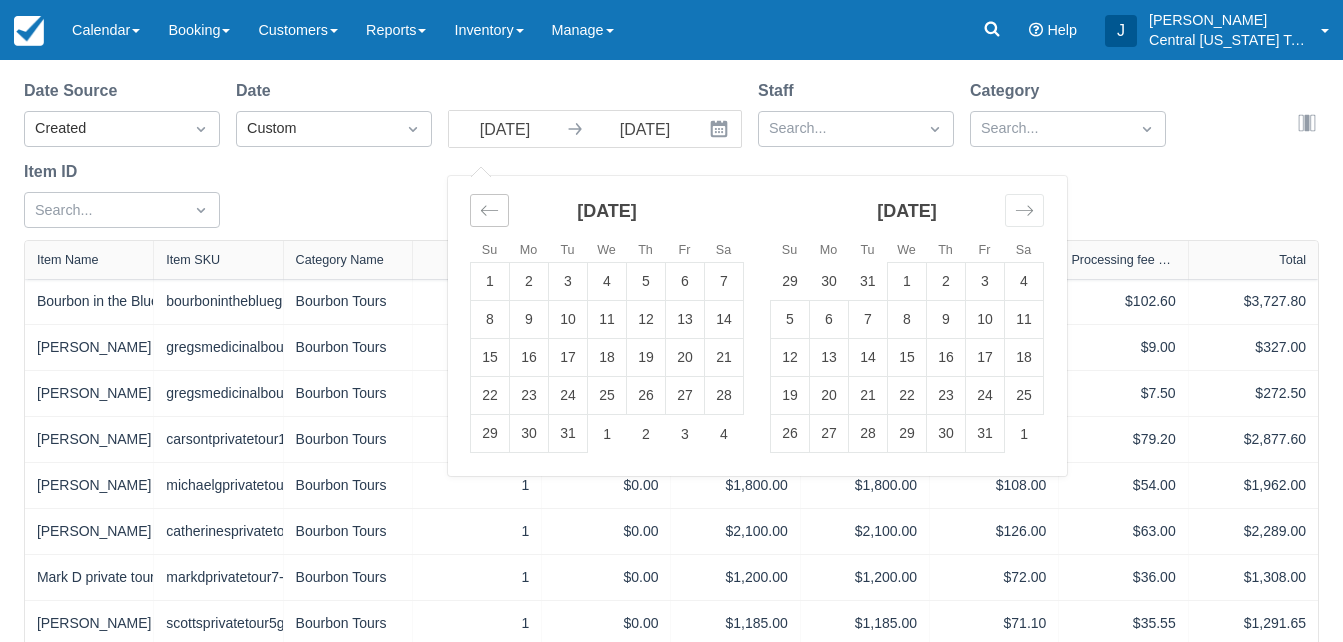click at bounding box center [489, 210] 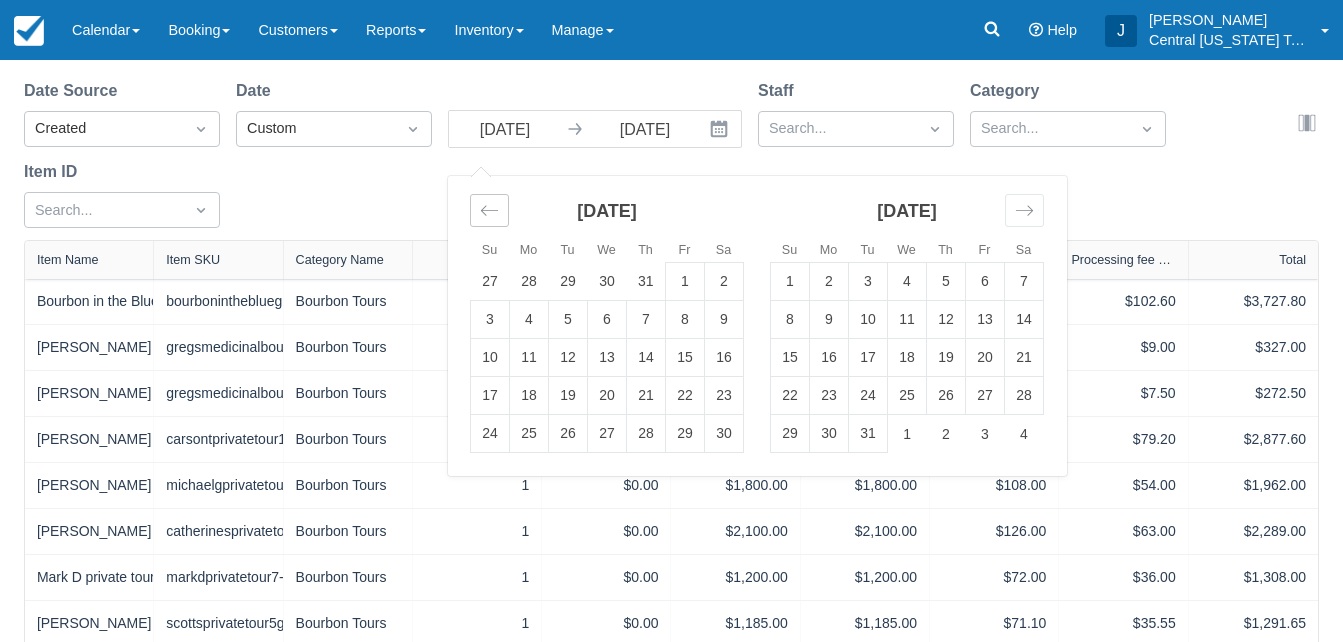 click at bounding box center [489, 210] 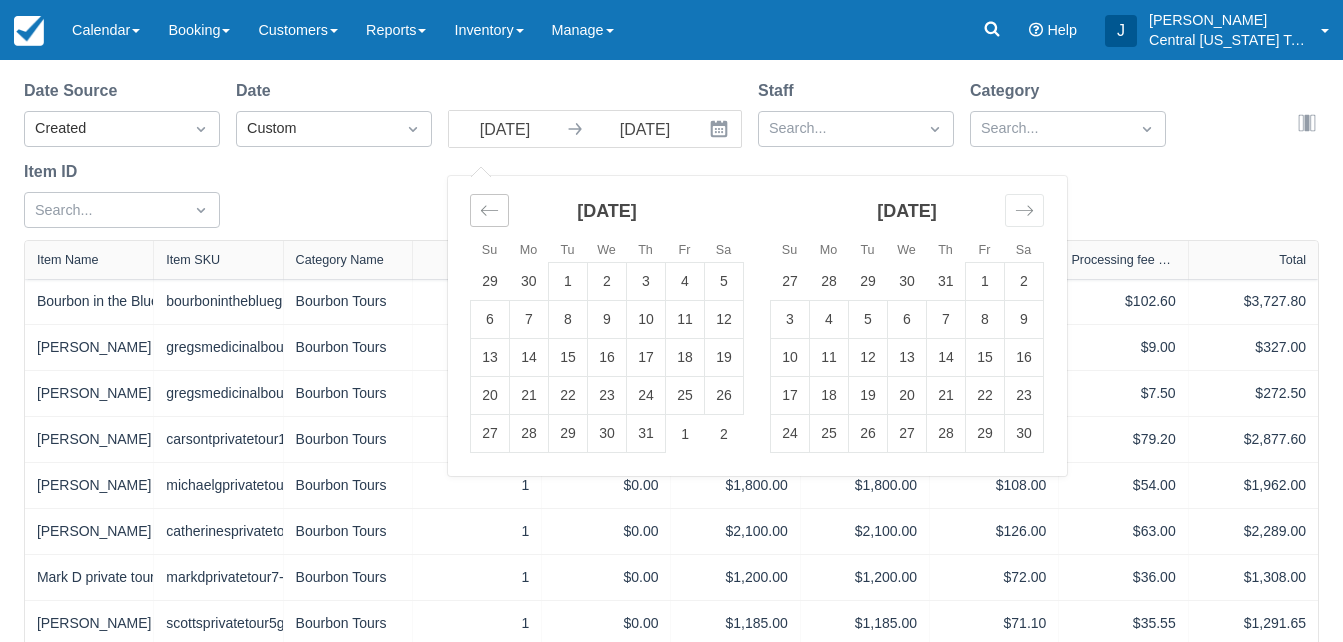 click at bounding box center (489, 210) 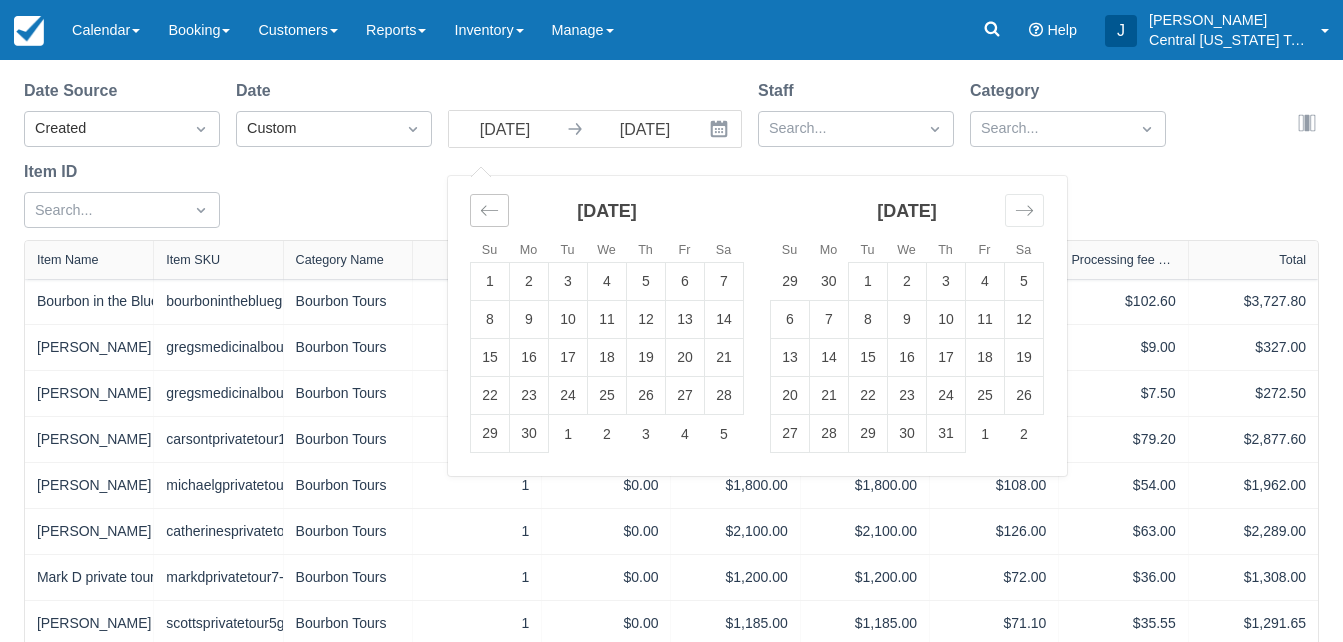 click at bounding box center (489, 210) 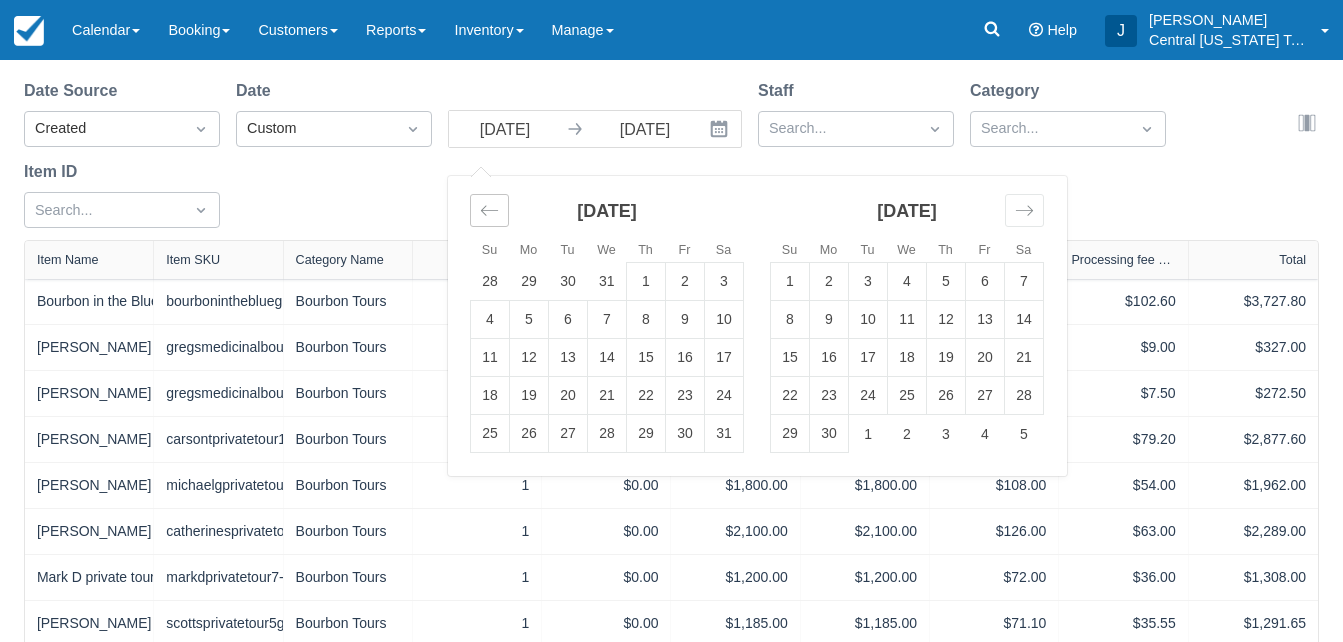 click at bounding box center (489, 210) 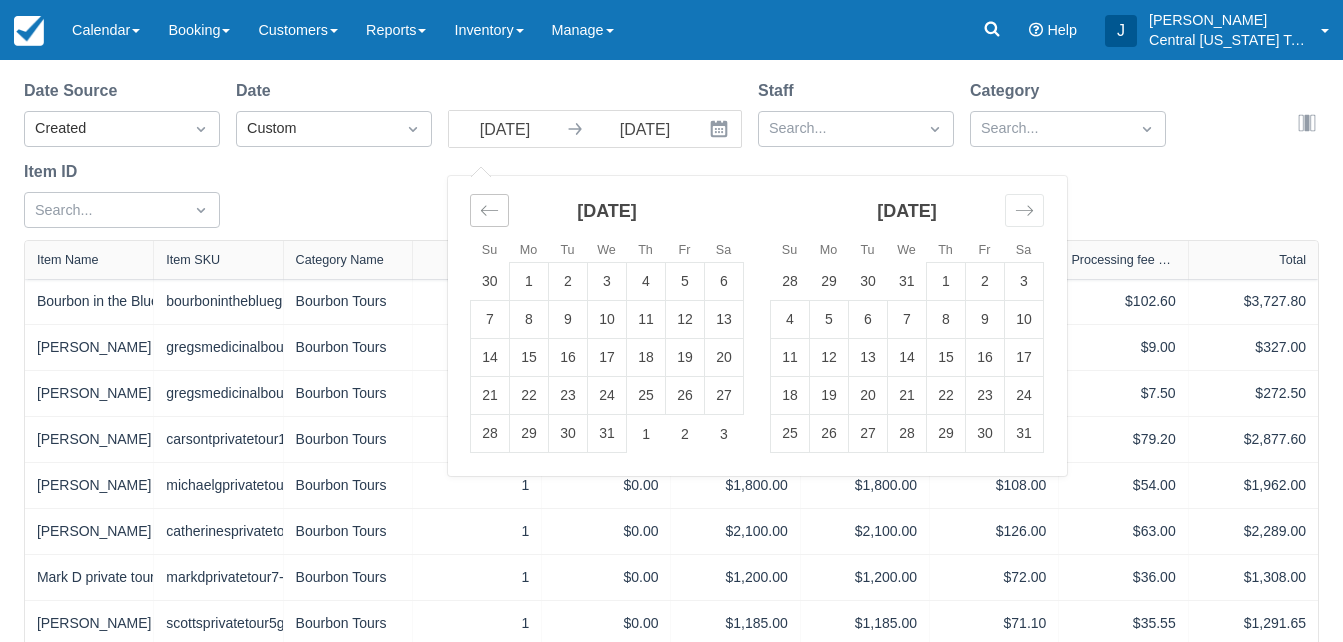 click at bounding box center (489, 210) 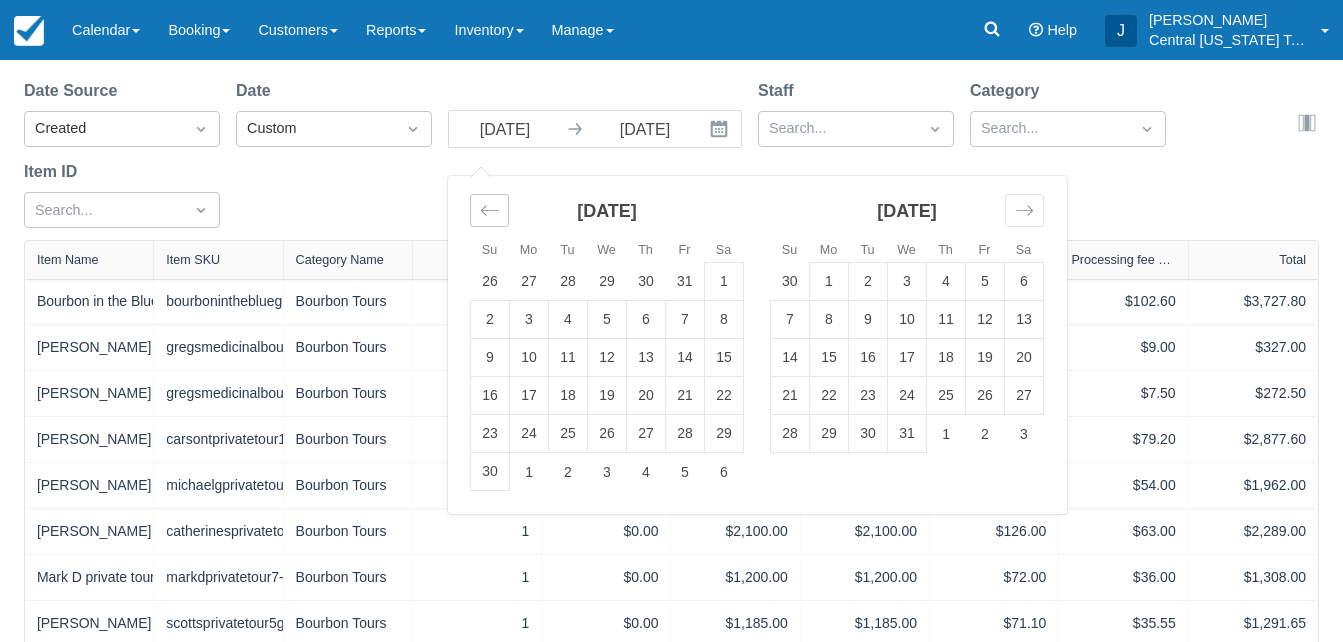 click at bounding box center [489, 210] 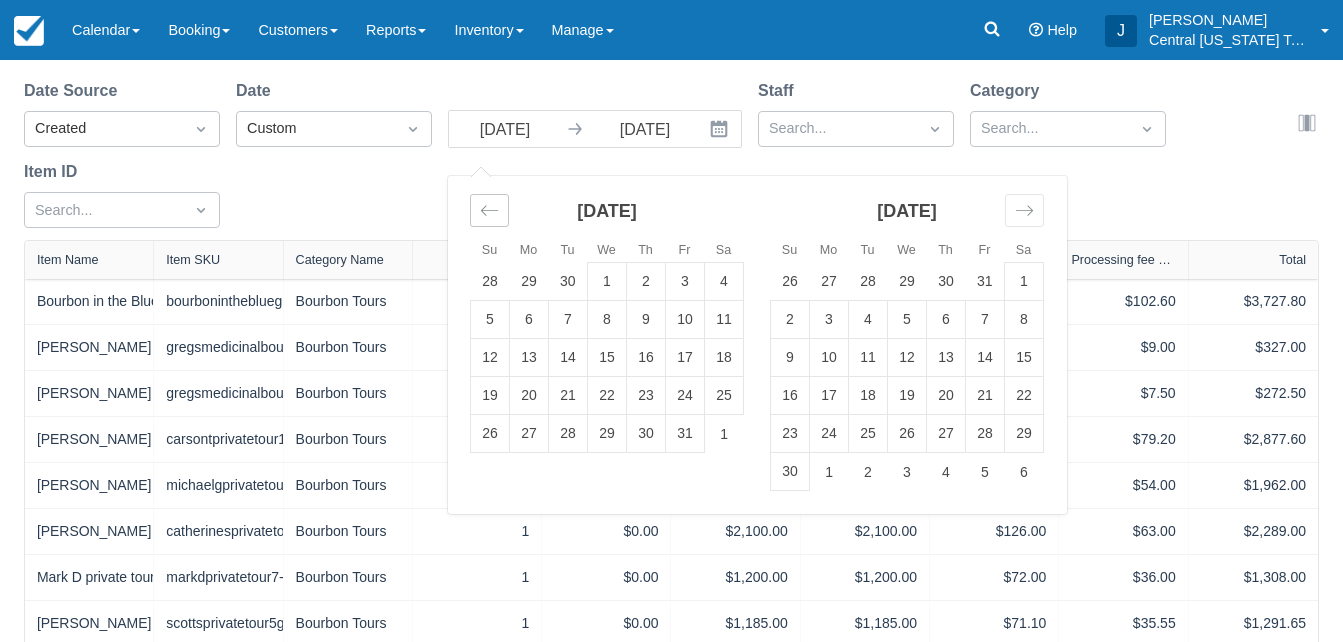 click 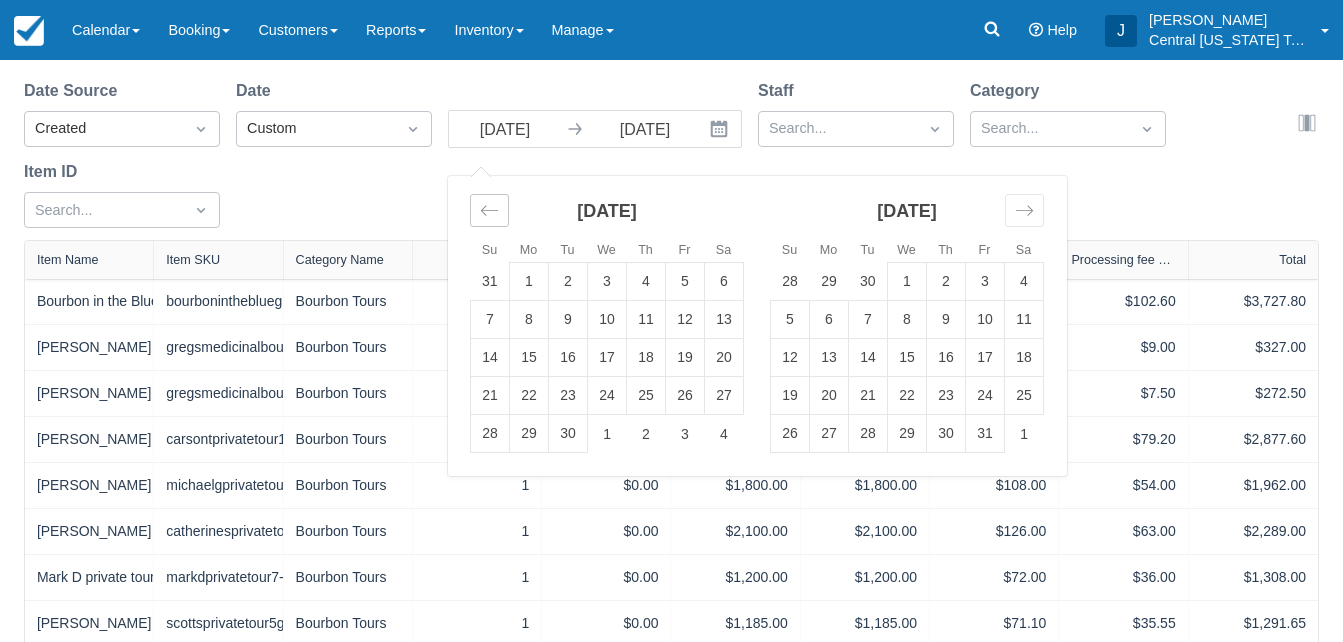 click 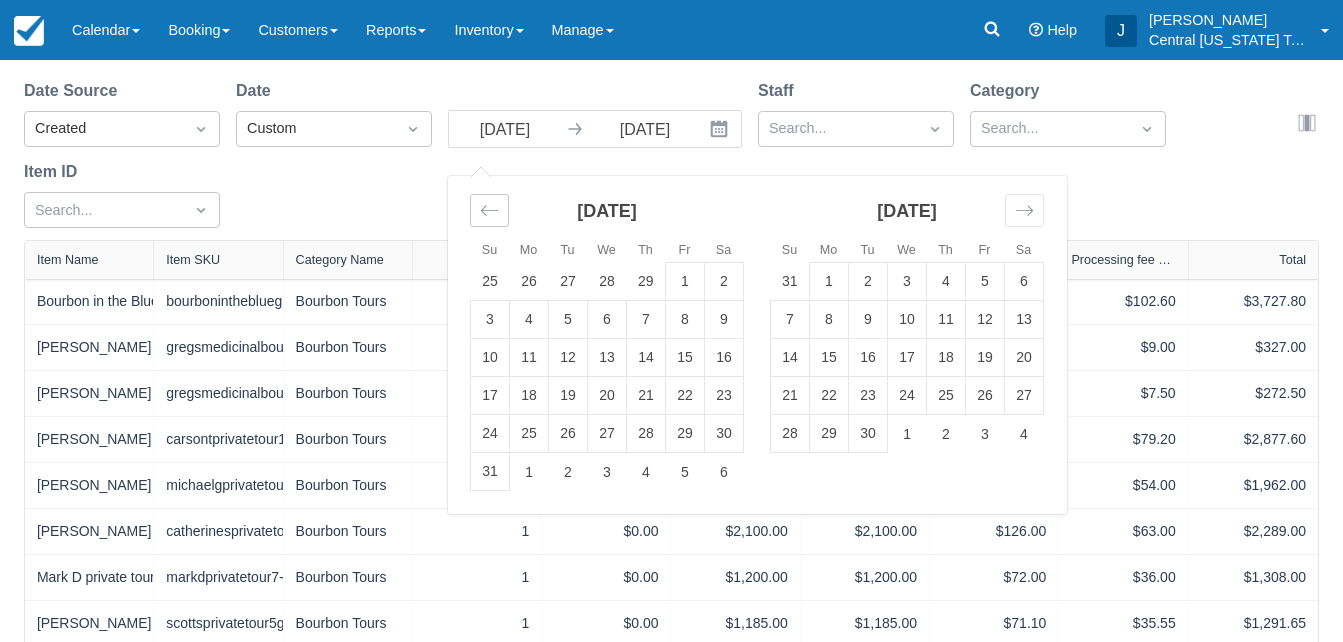 click 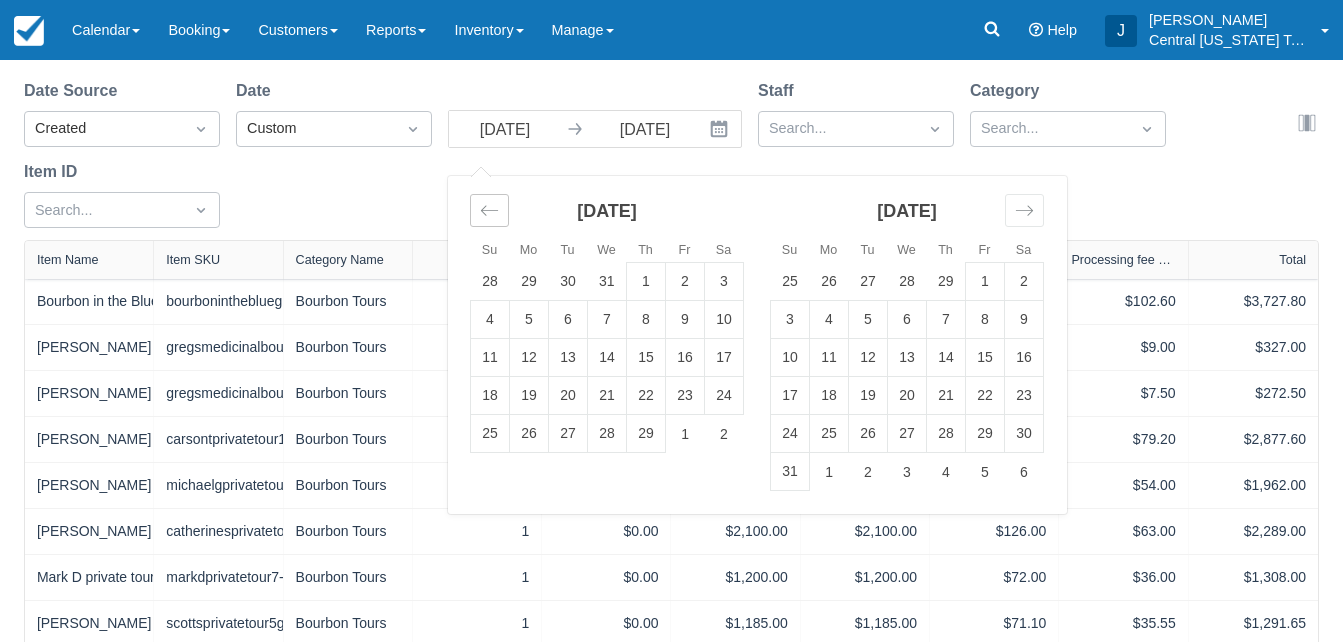 click 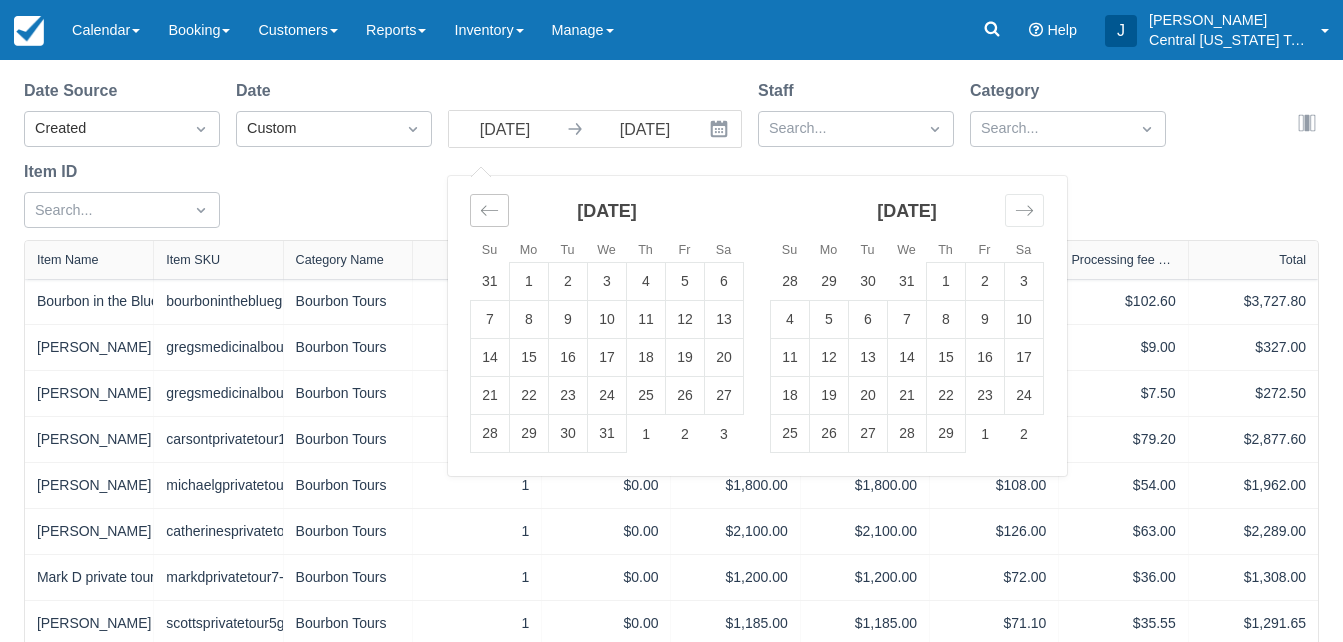 click 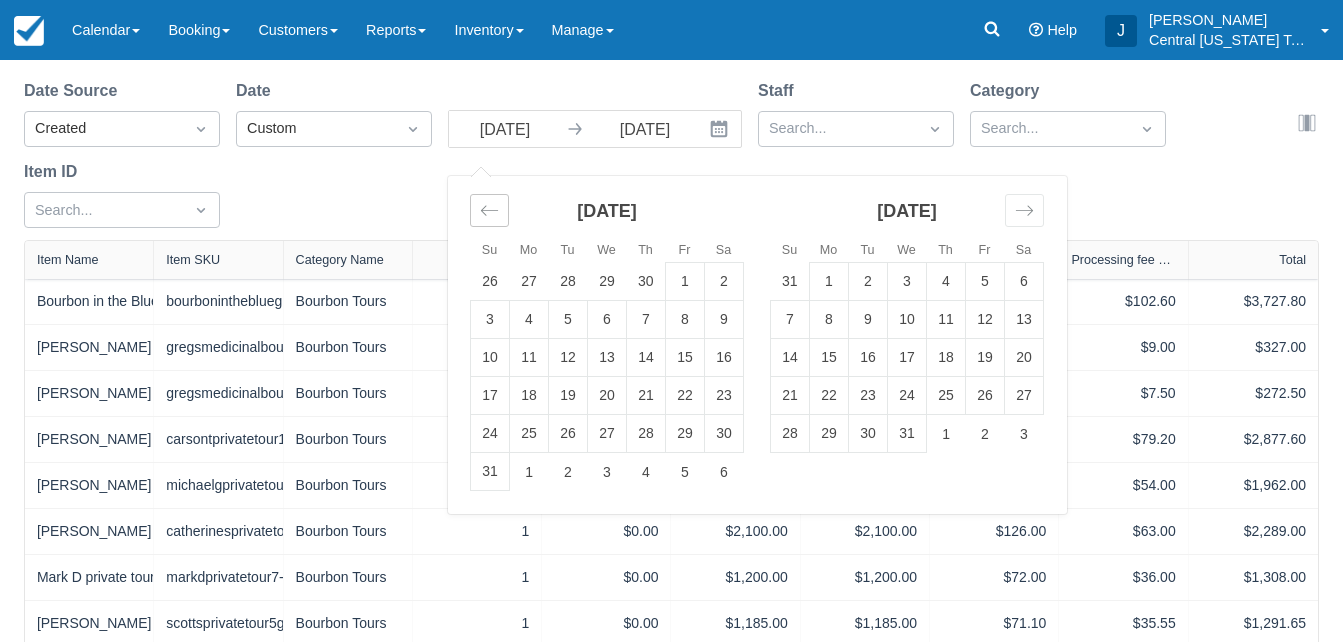 click 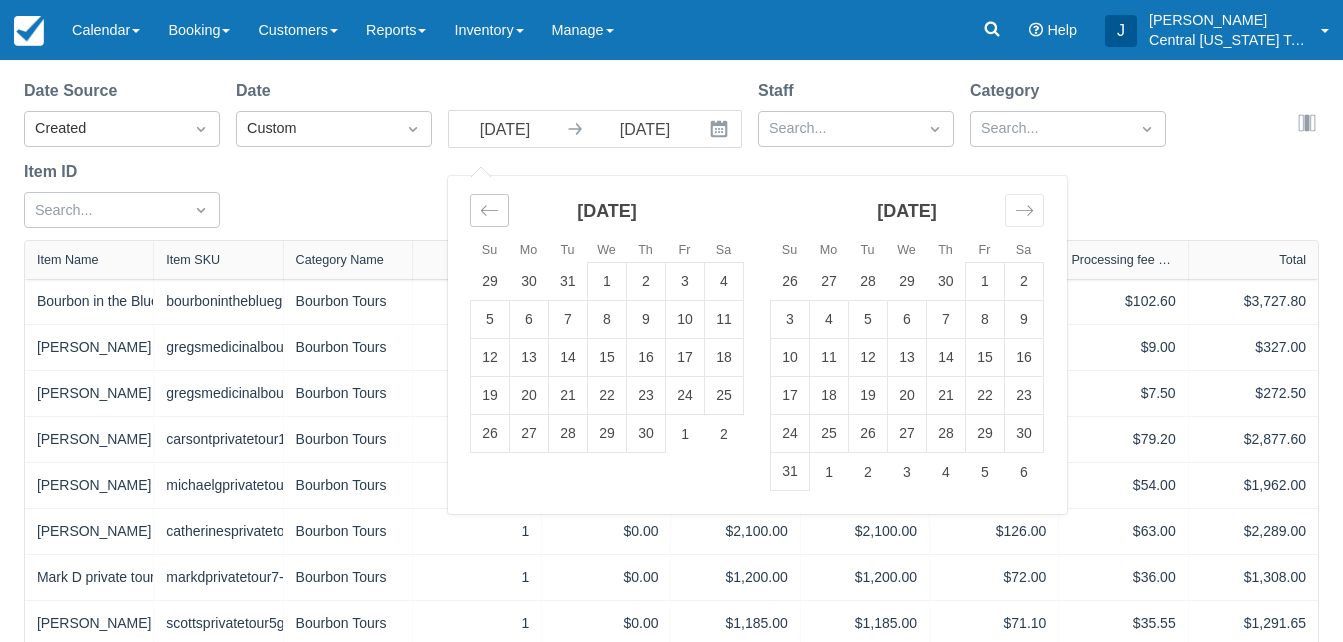 click 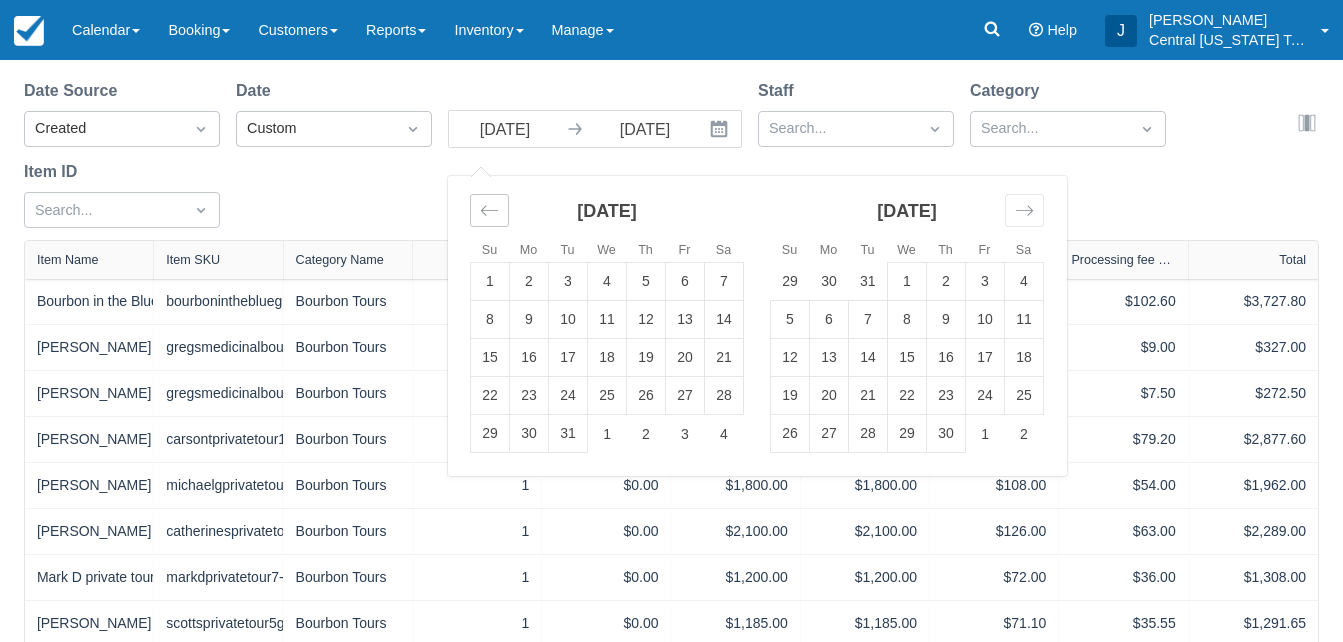 click 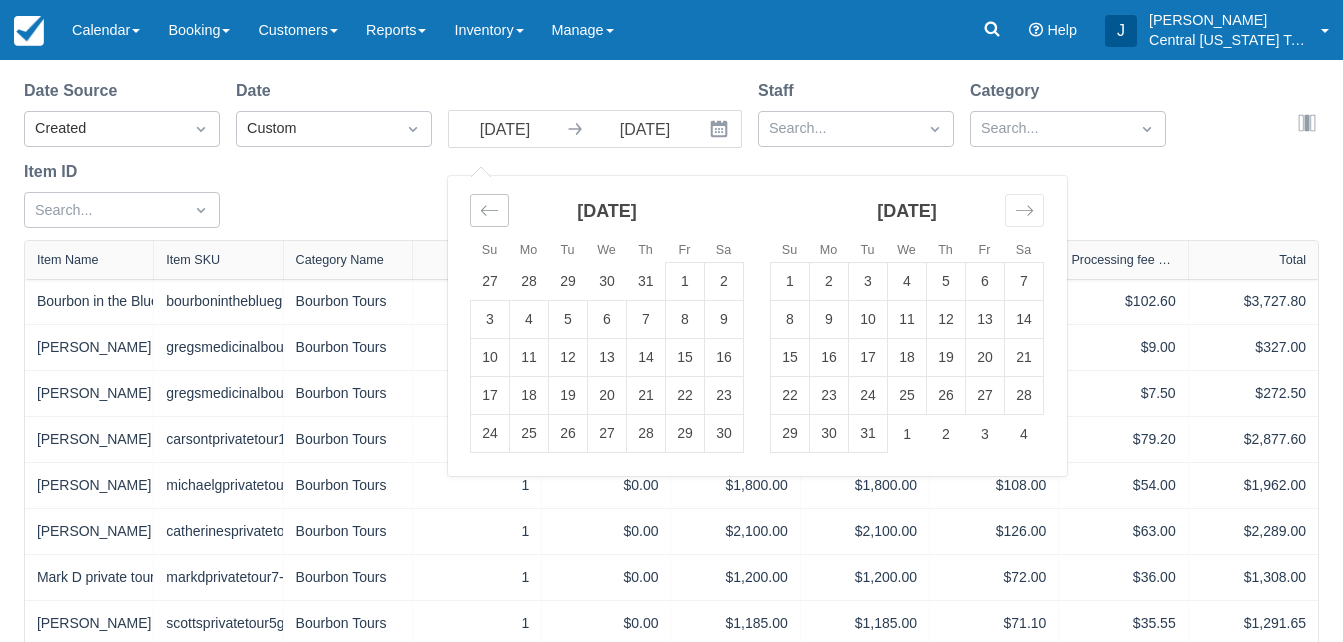 click 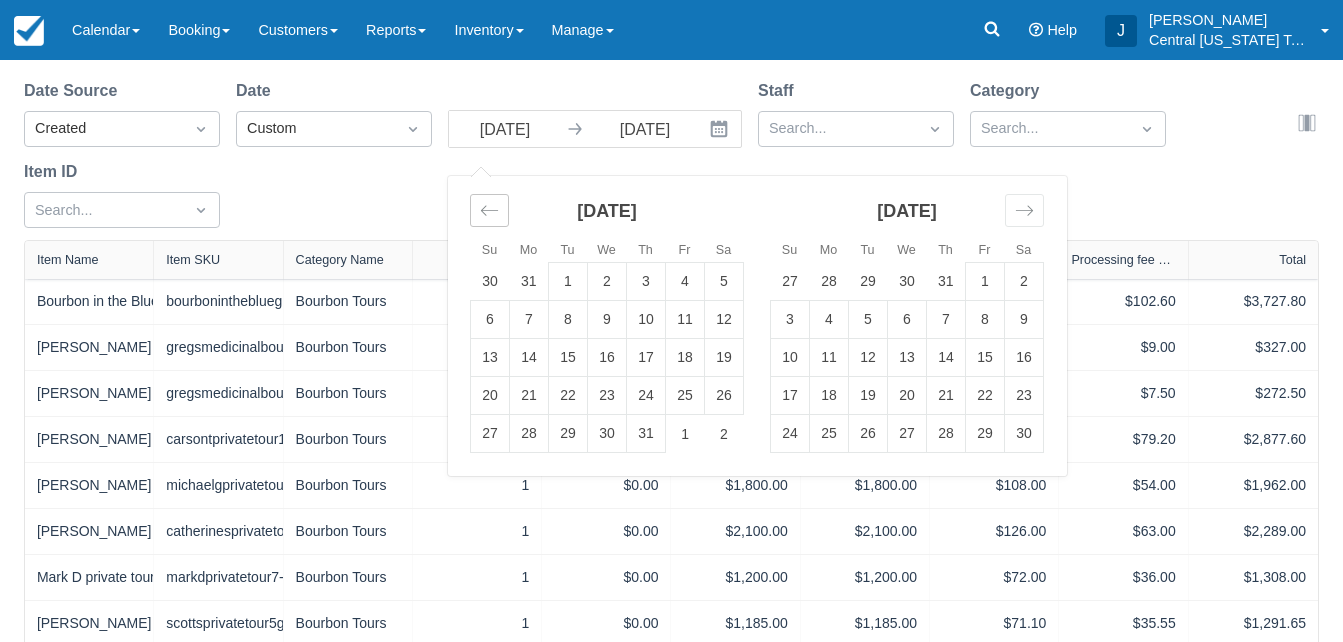 click 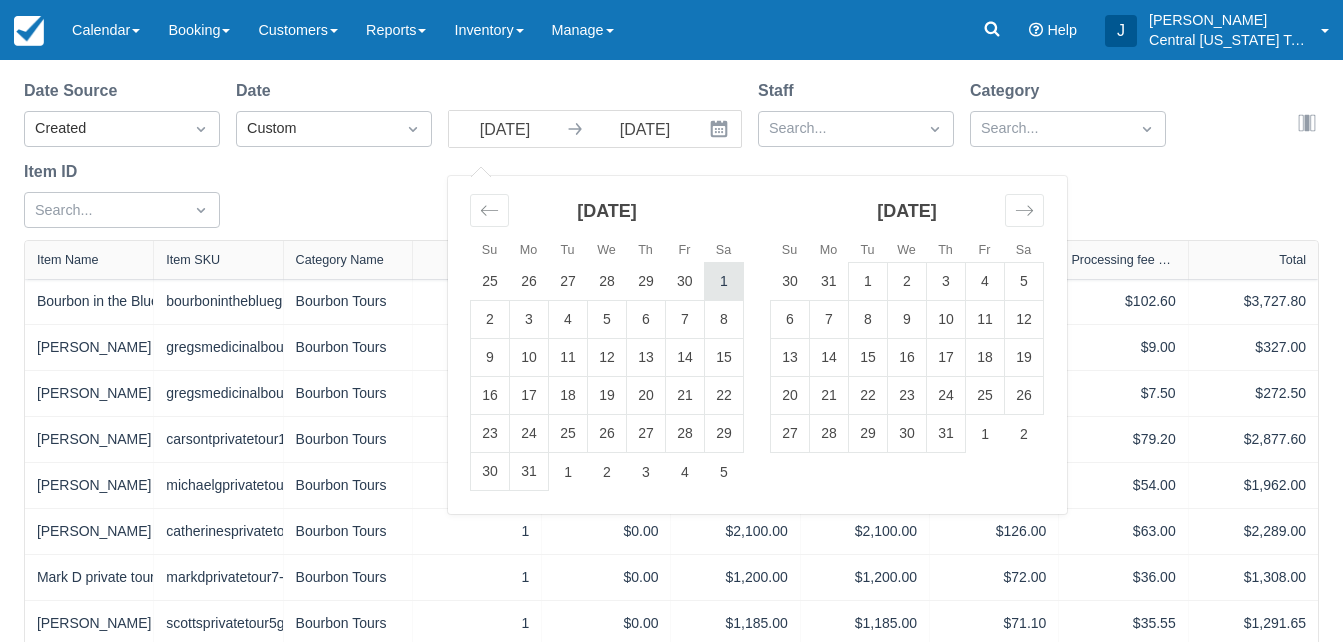 click on "1" at bounding box center (724, 282) 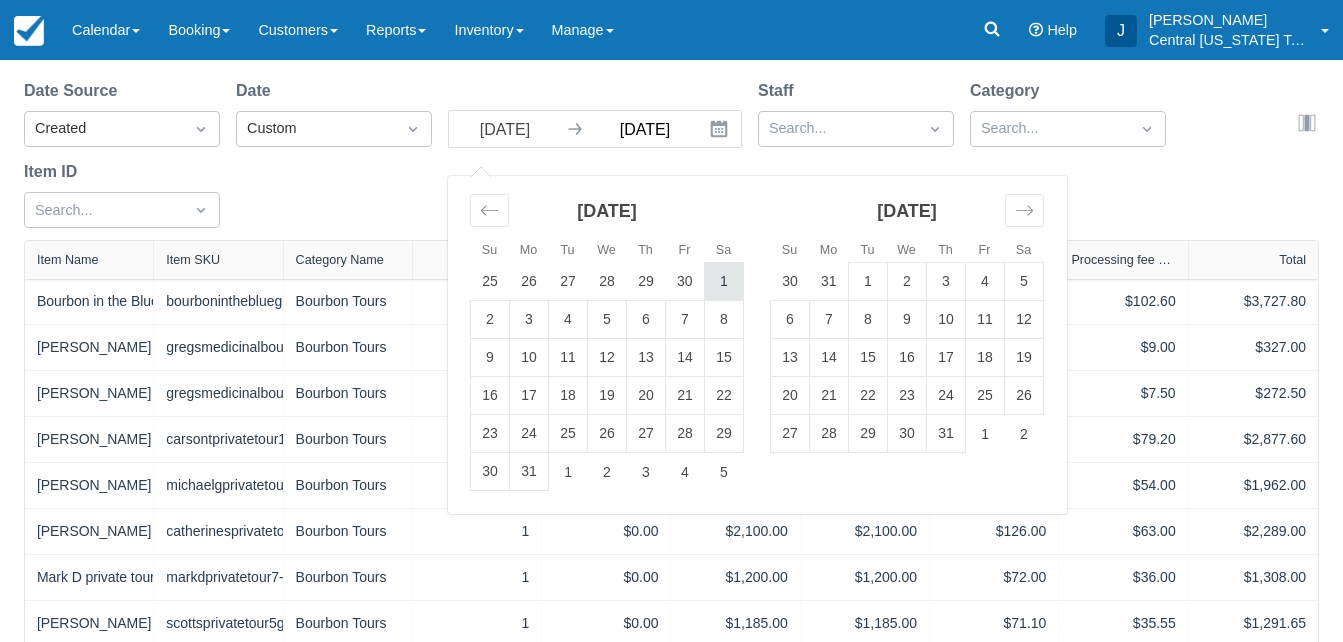 type on "07/01/23" 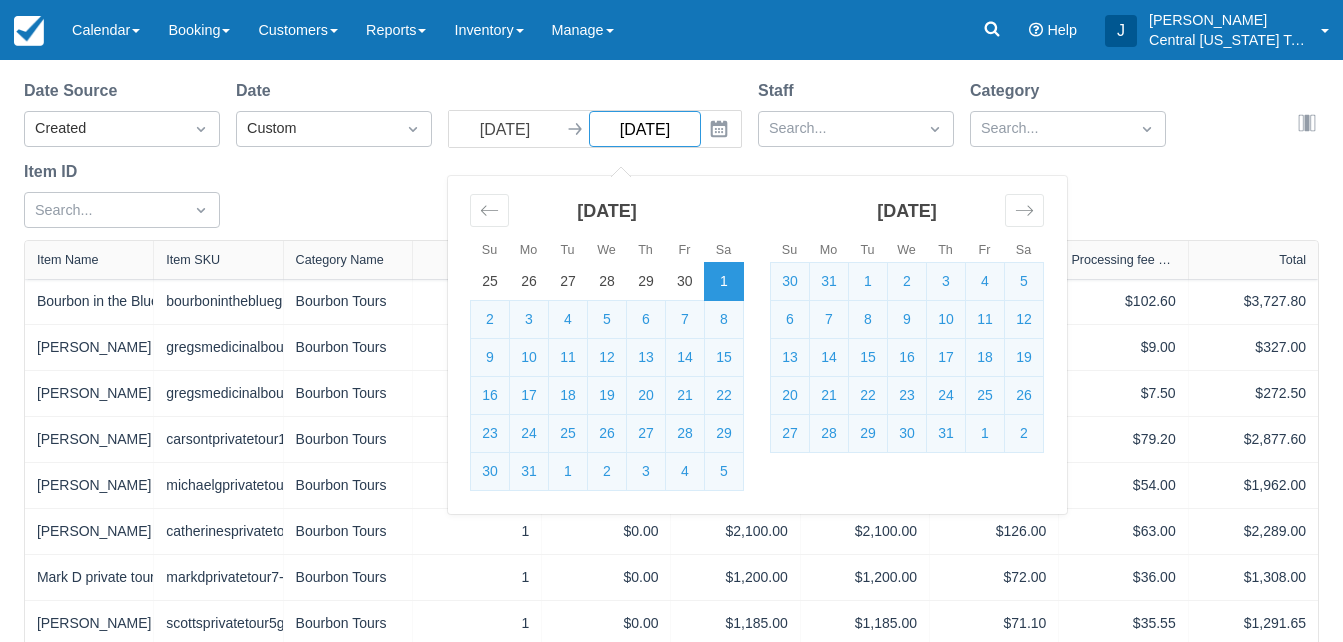 select on "20" 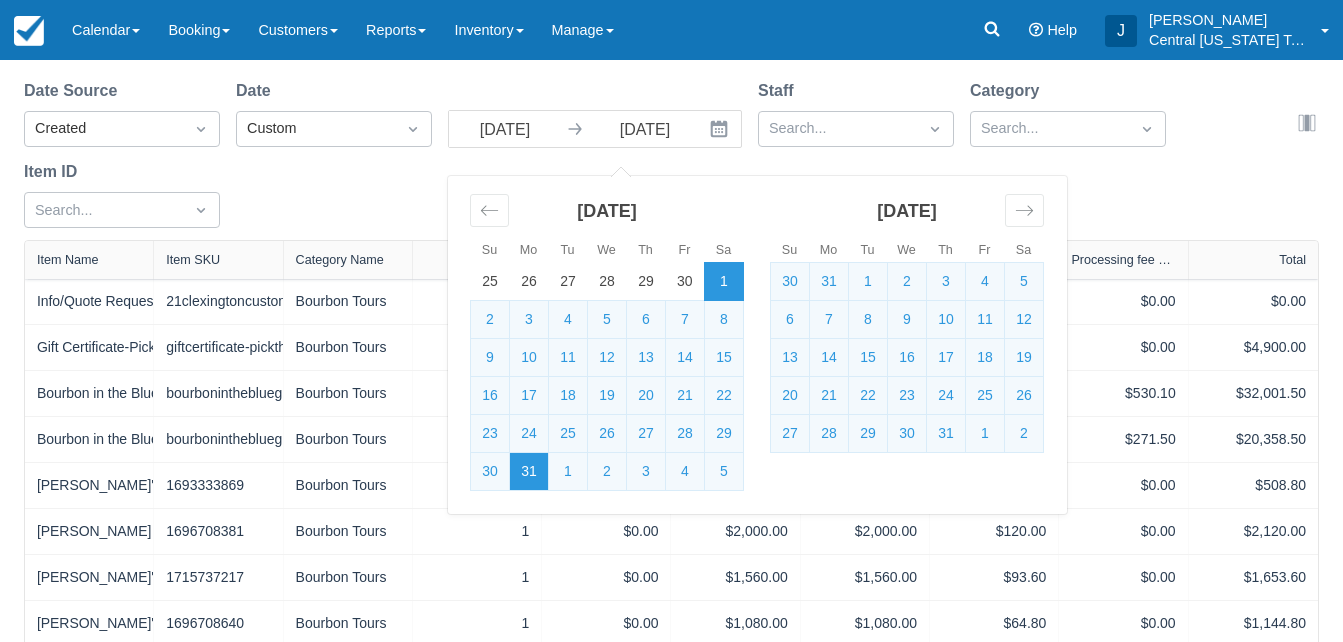 click on "31" at bounding box center (529, 472) 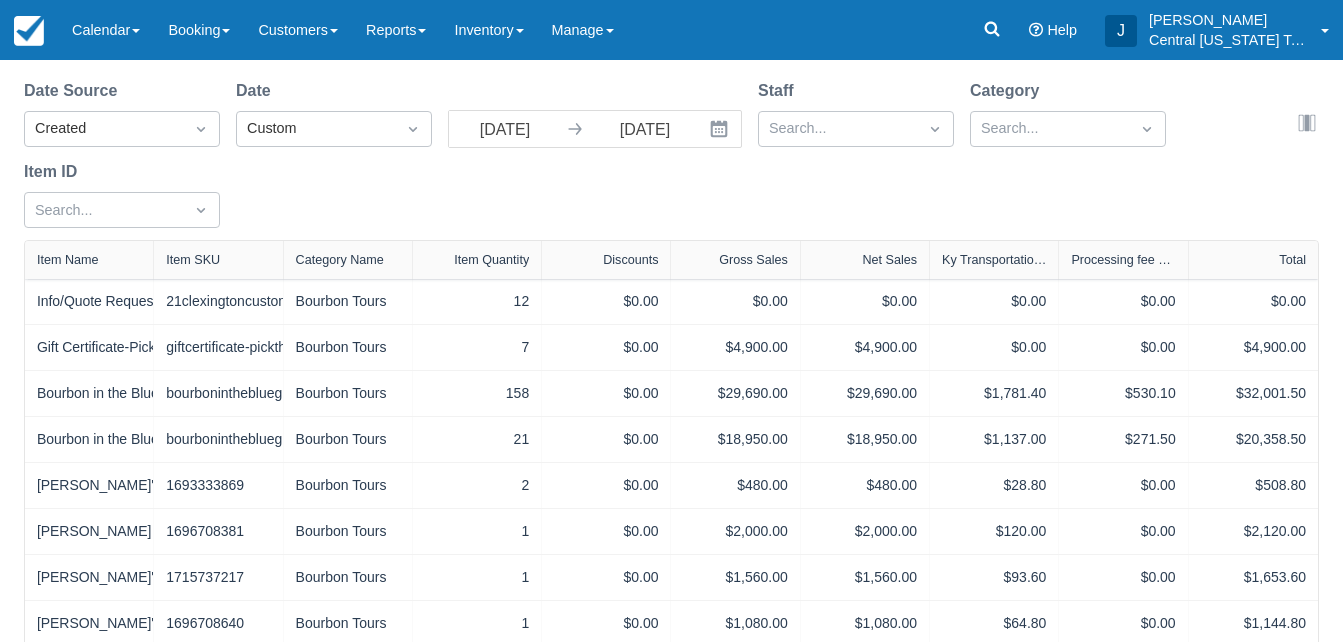 select on "20" 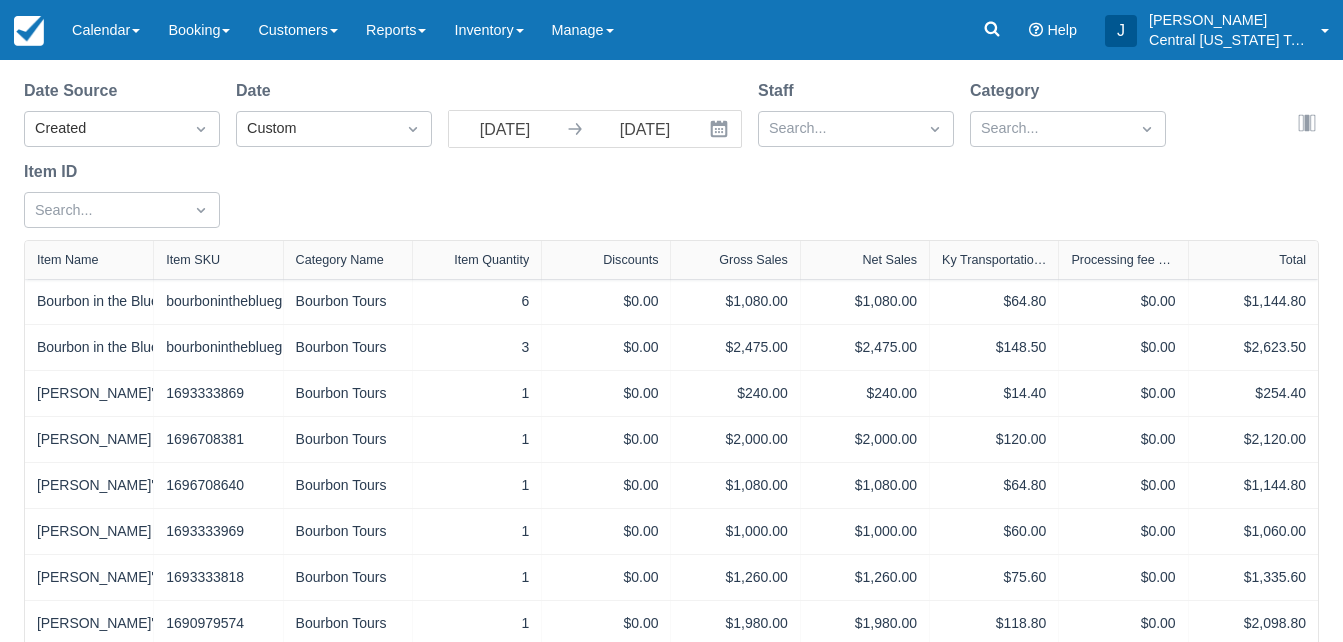 click on "Date Source Created Date Custom 07/01/23 Navigate forward to interact with the calendar and select a date. Press the question mark key to get the keyboard shortcuts for changing dates. 07/31/23 Navigate backward to interact with the calendar and select a date. Press the question mark key to get the keyboard shortcuts for changing dates. Staff Search... Category Search... Item ID Search..." at bounding box center (659, 159) 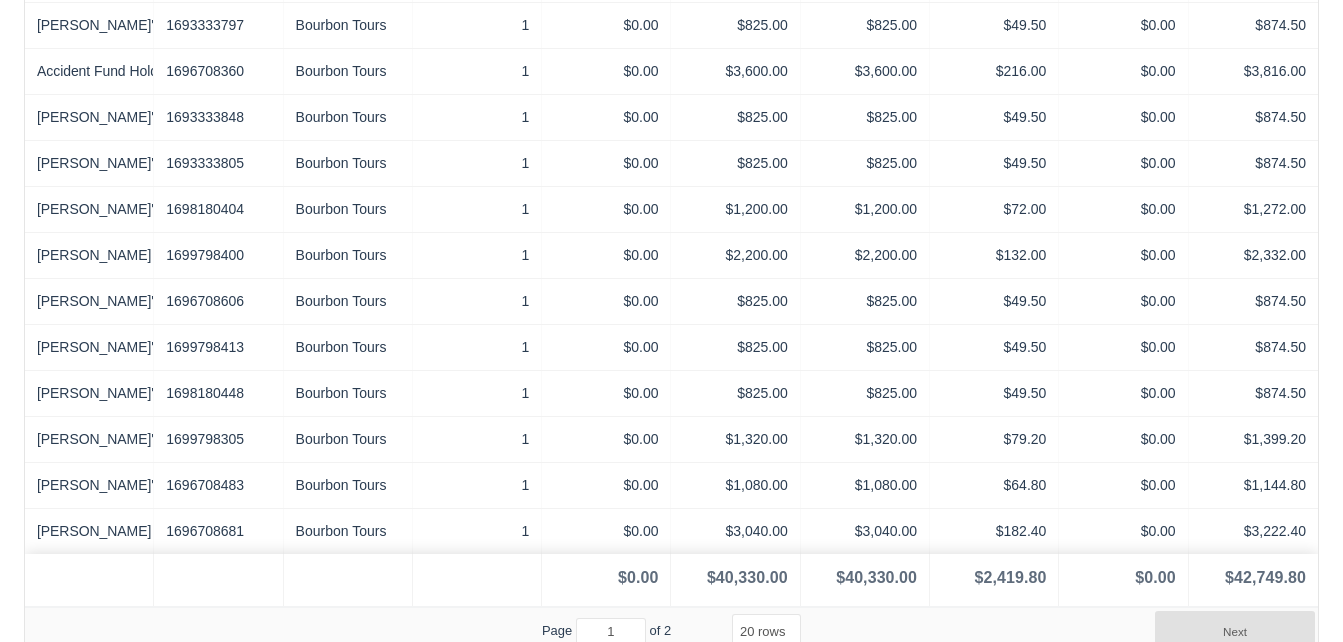scroll, scrollTop: 857, scrollLeft: 0, axis: vertical 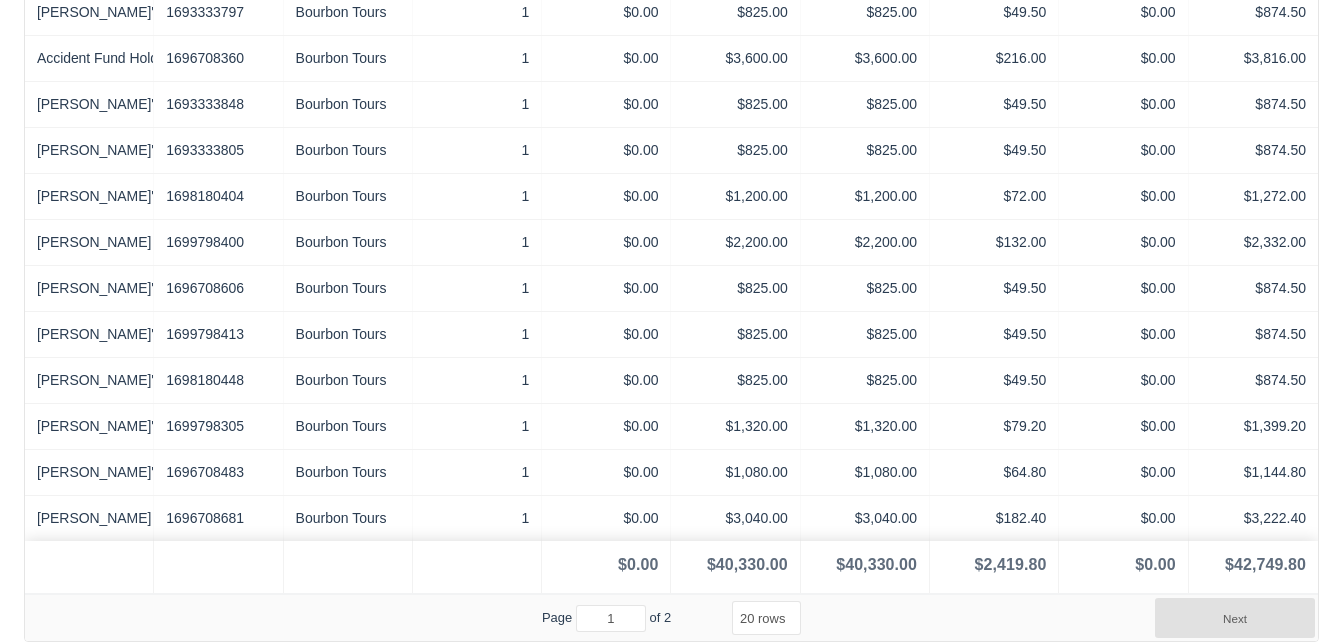 click on "5 rows 10 rows 20 rows 25 rows 50 rows 100 rows" at bounding box center (766, 618) 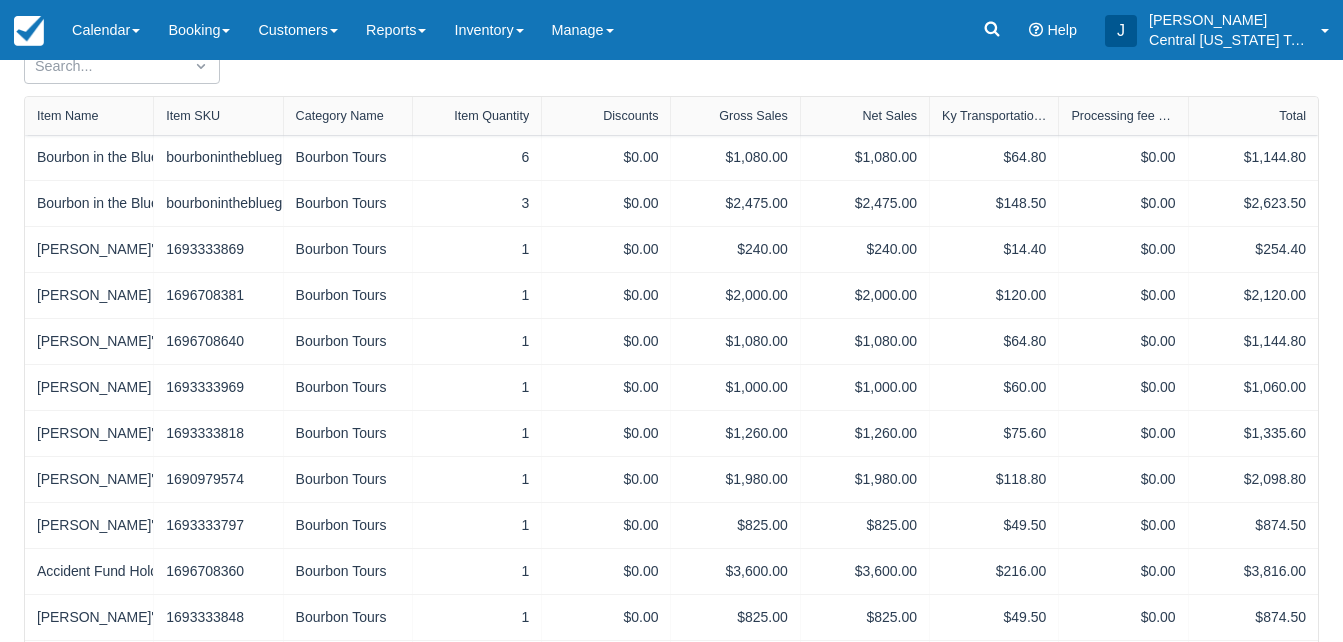 scroll, scrollTop: 0, scrollLeft: 0, axis: both 